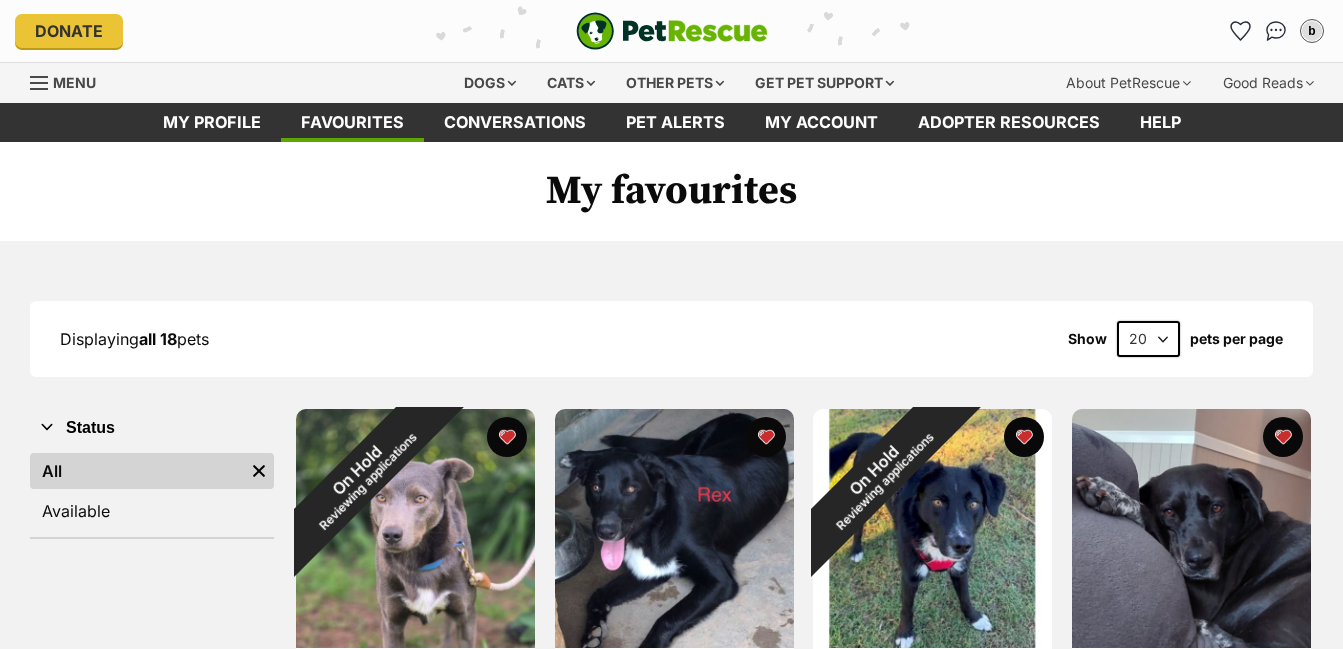 scroll, scrollTop: 0, scrollLeft: 0, axis: both 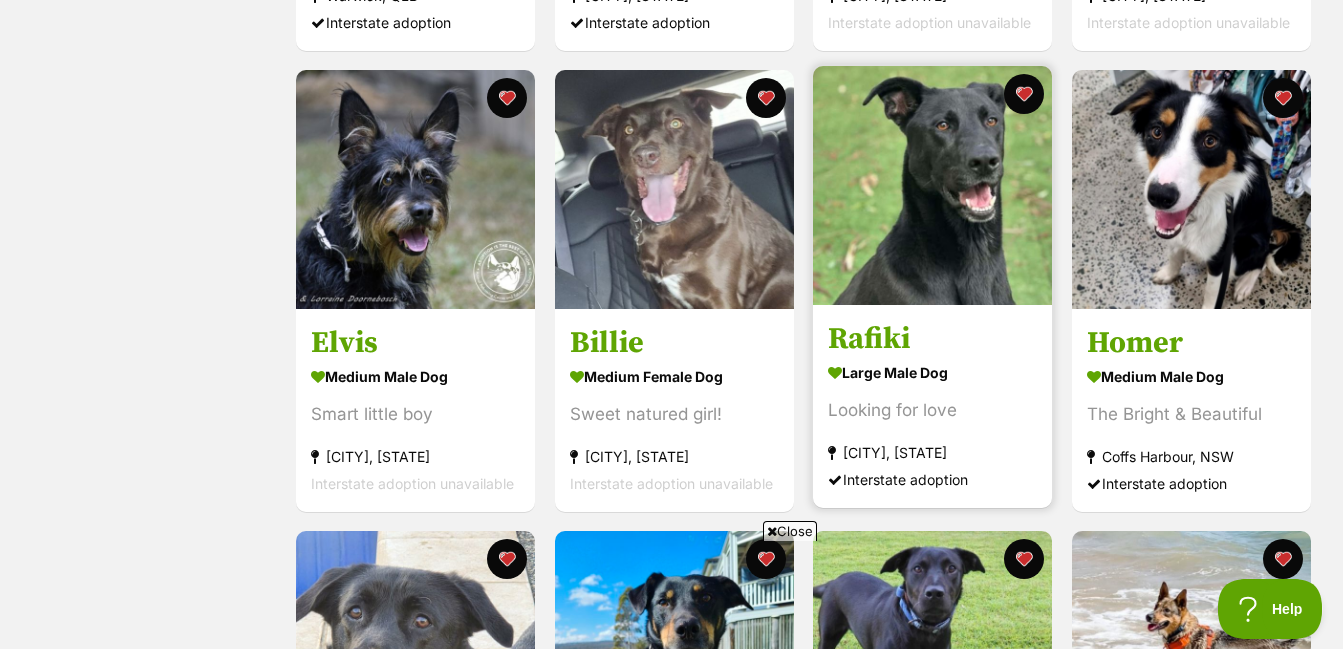 click at bounding box center (932, 185) 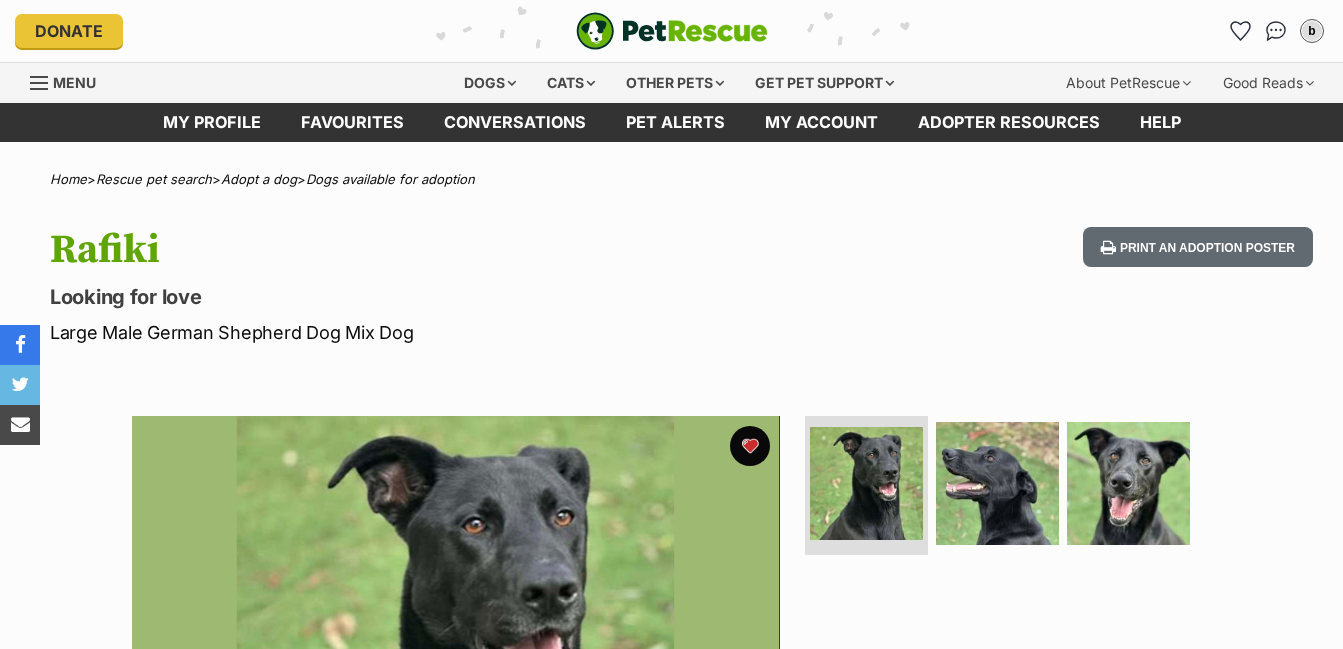 scroll, scrollTop: 0, scrollLeft: 0, axis: both 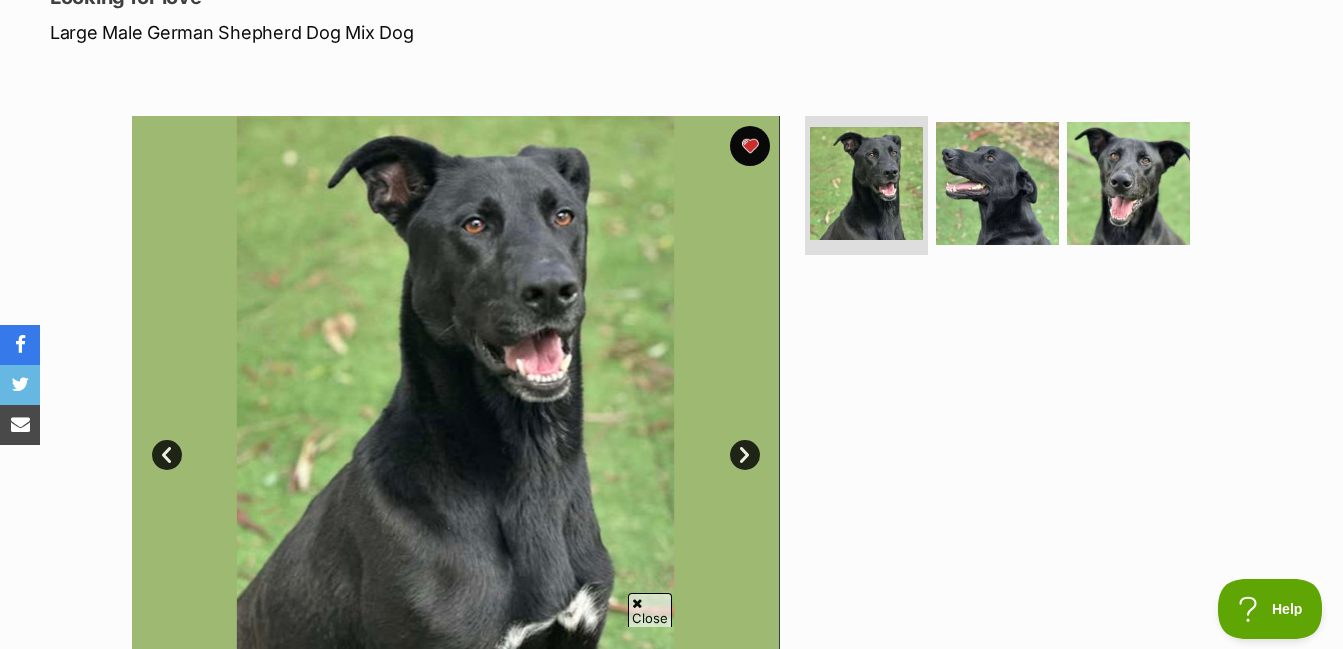 click on "Next" at bounding box center (745, 455) 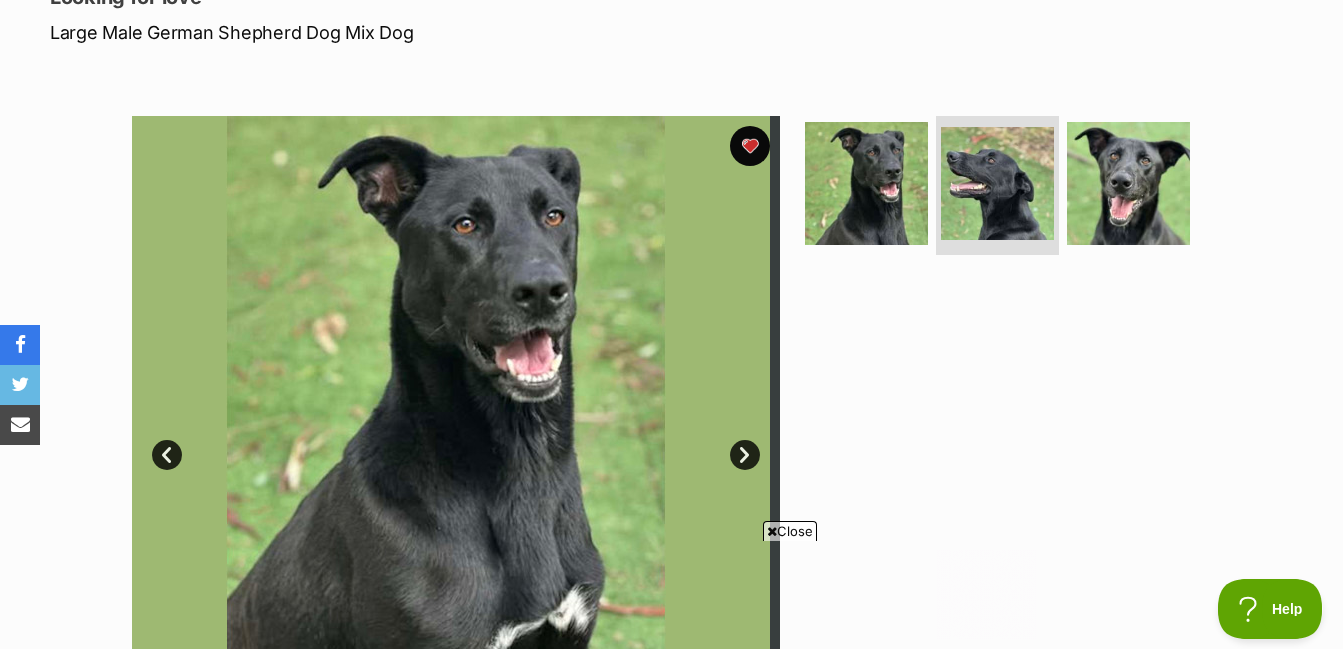 scroll, scrollTop: 0, scrollLeft: 0, axis: both 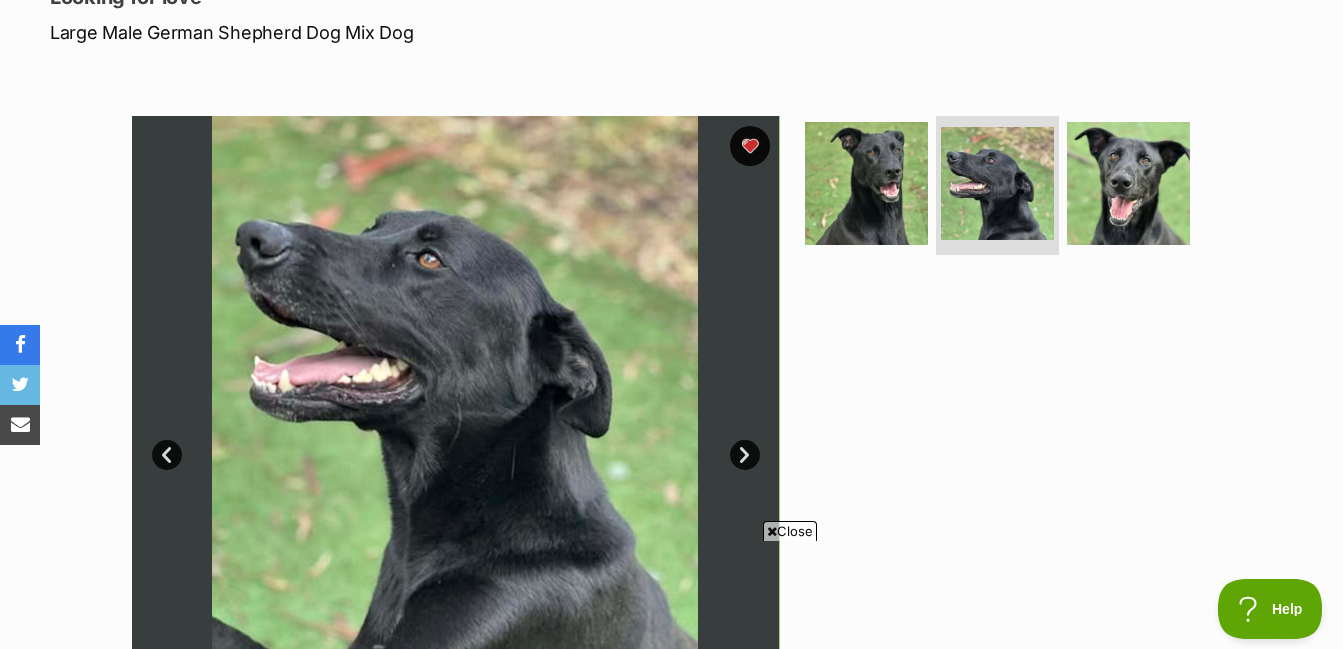 click on "Next" at bounding box center [745, 455] 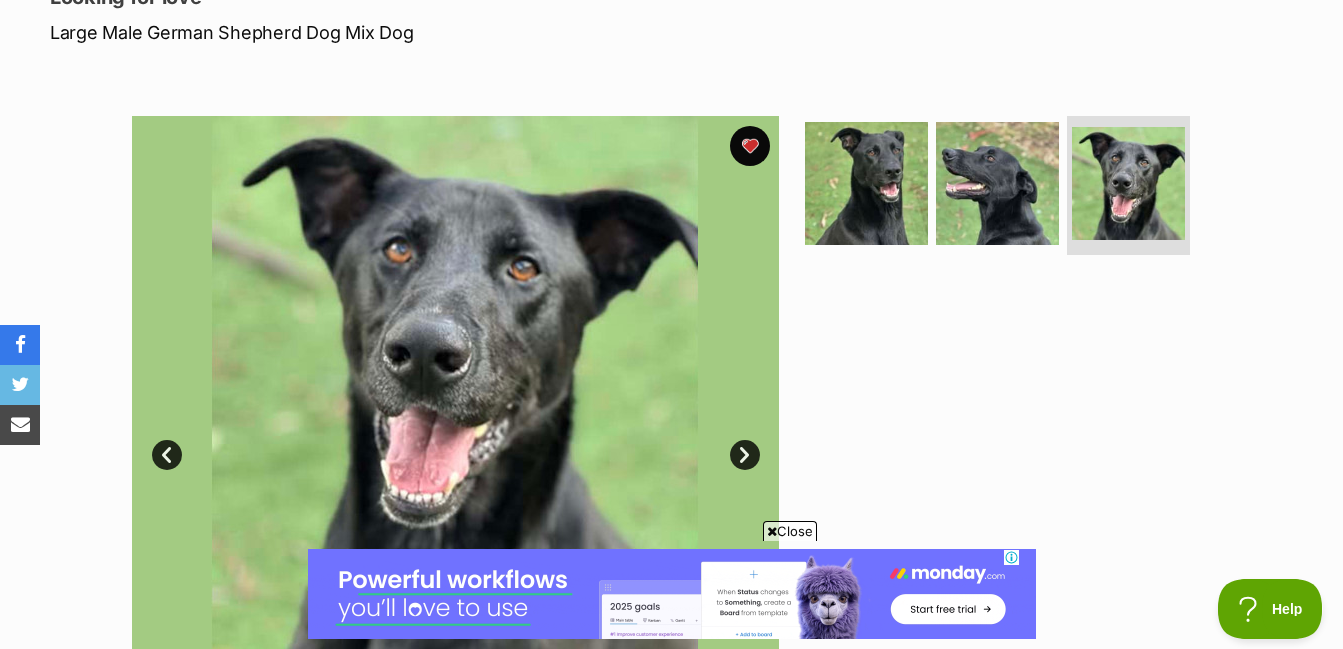scroll, scrollTop: 0, scrollLeft: 0, axis: both 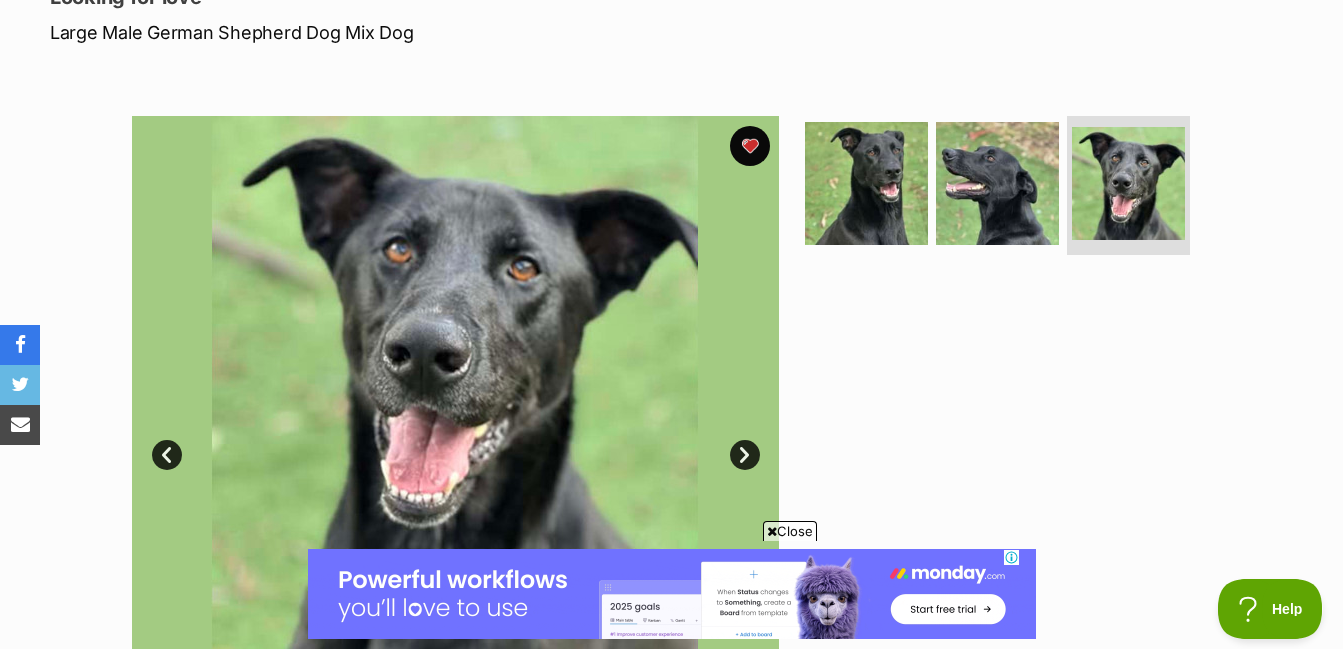 click on "Next" at bounding box center [745, 455] 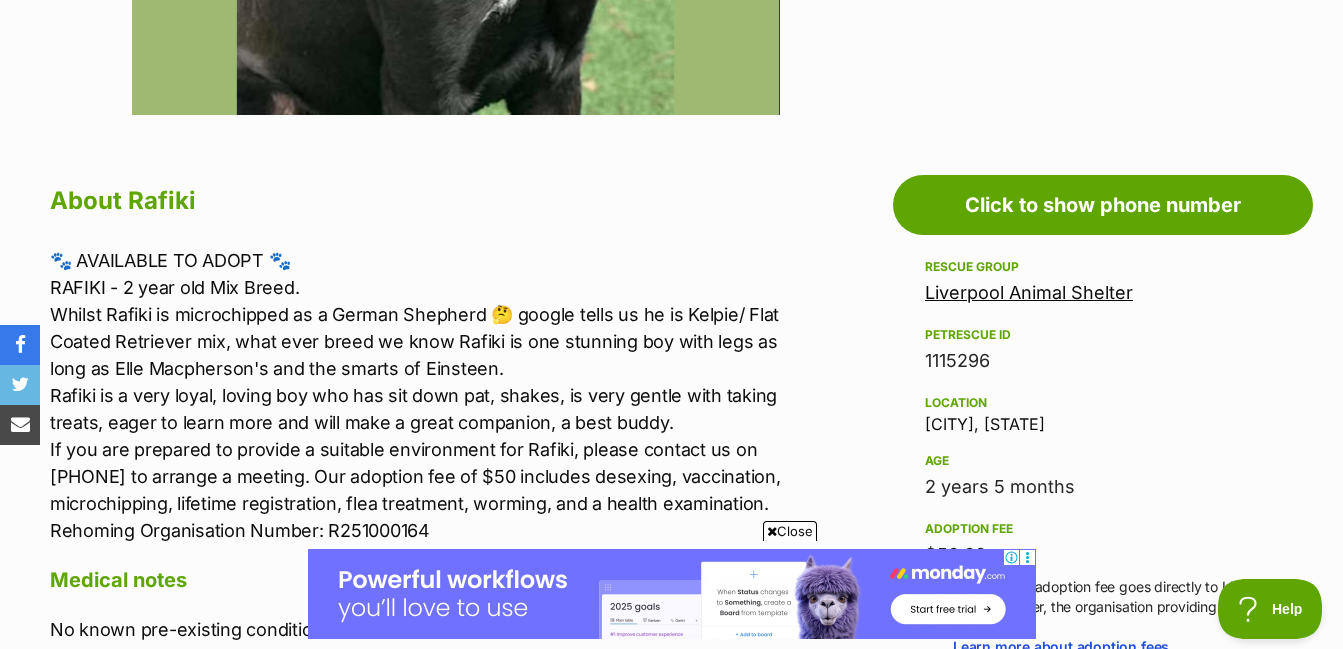 scroll, scrollTop: 900, scrollLeft: 0, axis: vertical 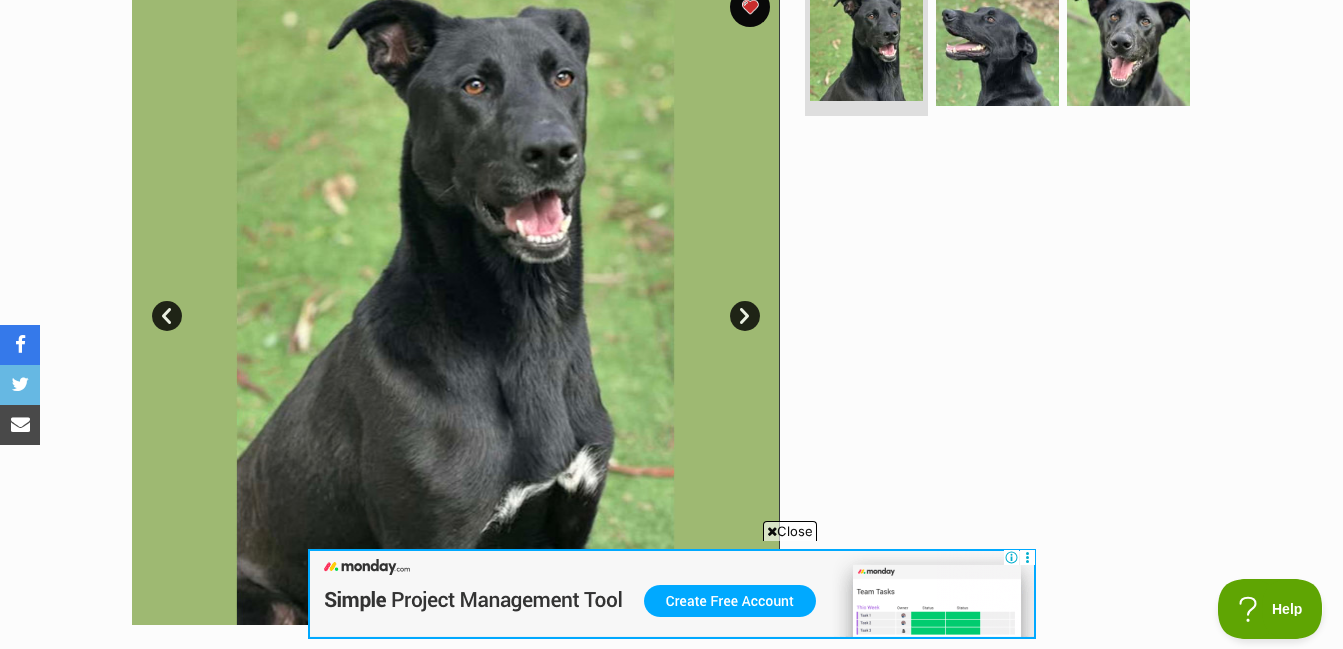 click on "Next" at bounding box center (745, 316) 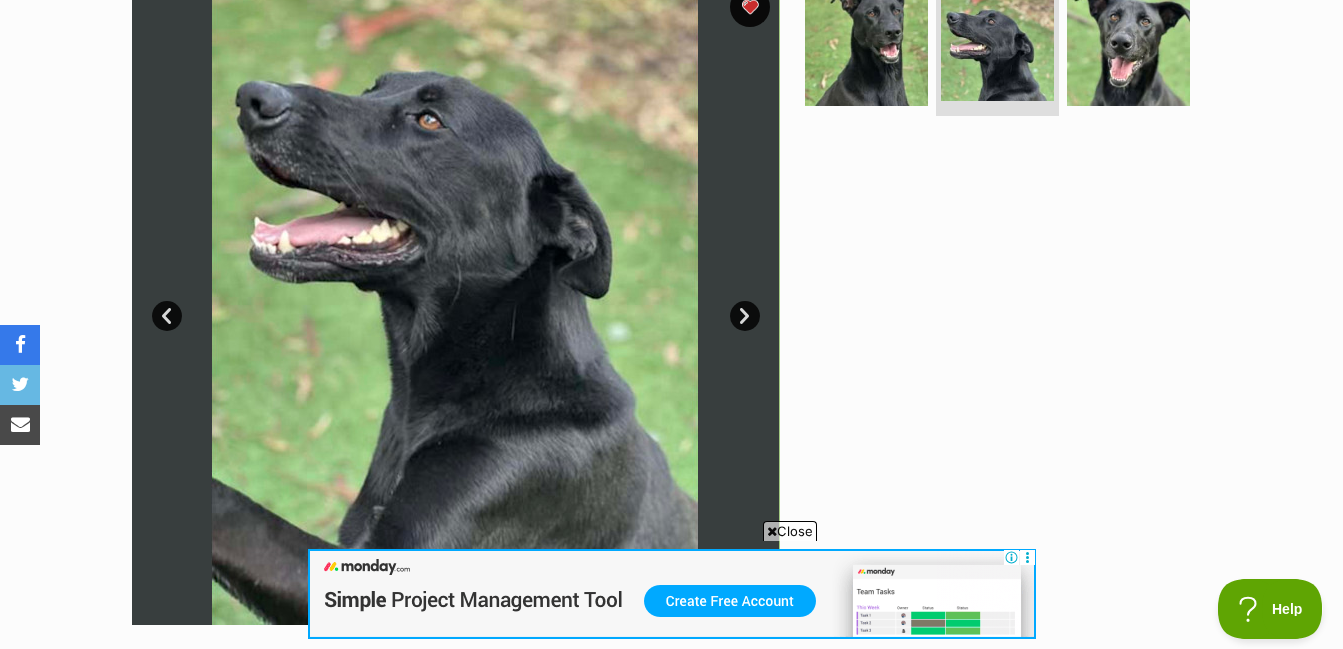 click on "Next" at bounding box center (745, 316) 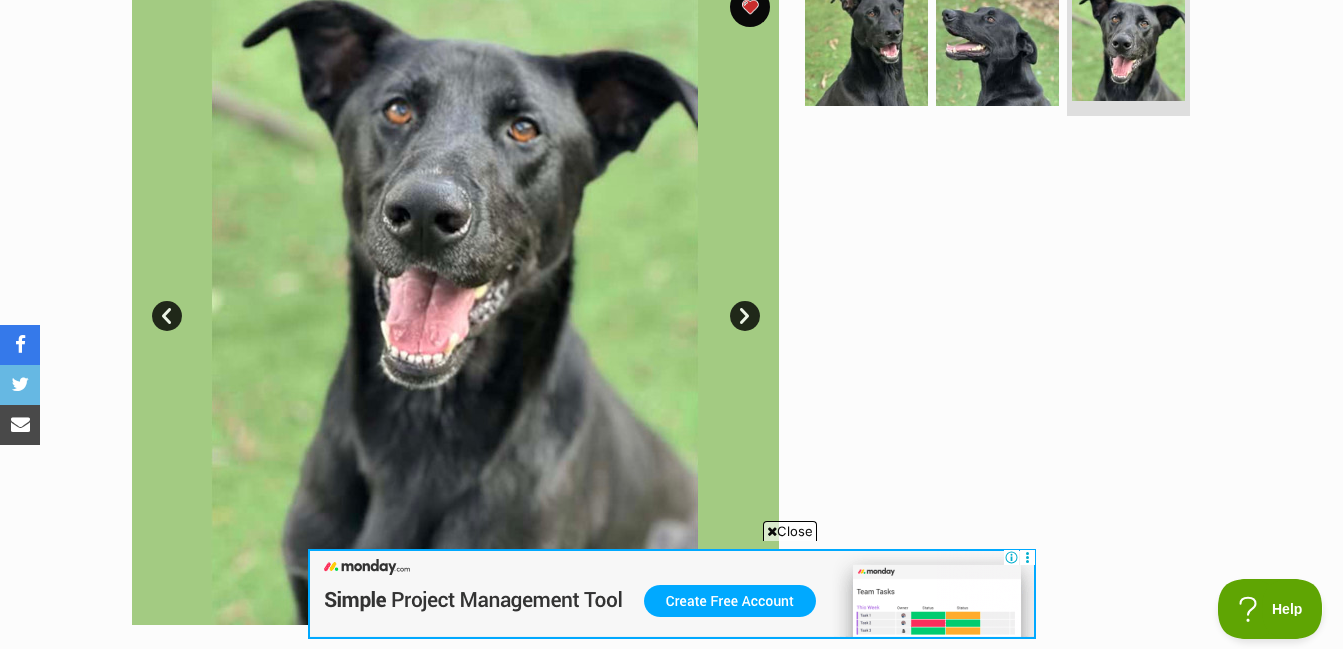 click on "Next" at bounding box center [745, 316] 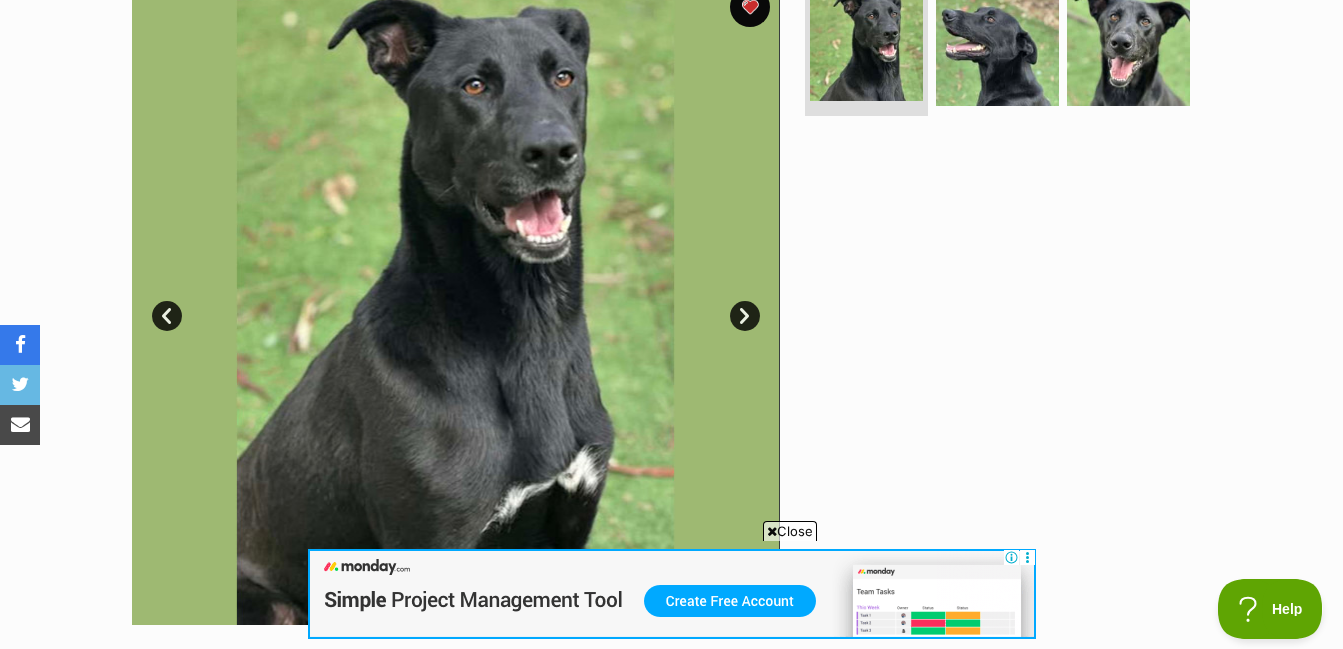 click on "Next" at bounding box center (745, 316) 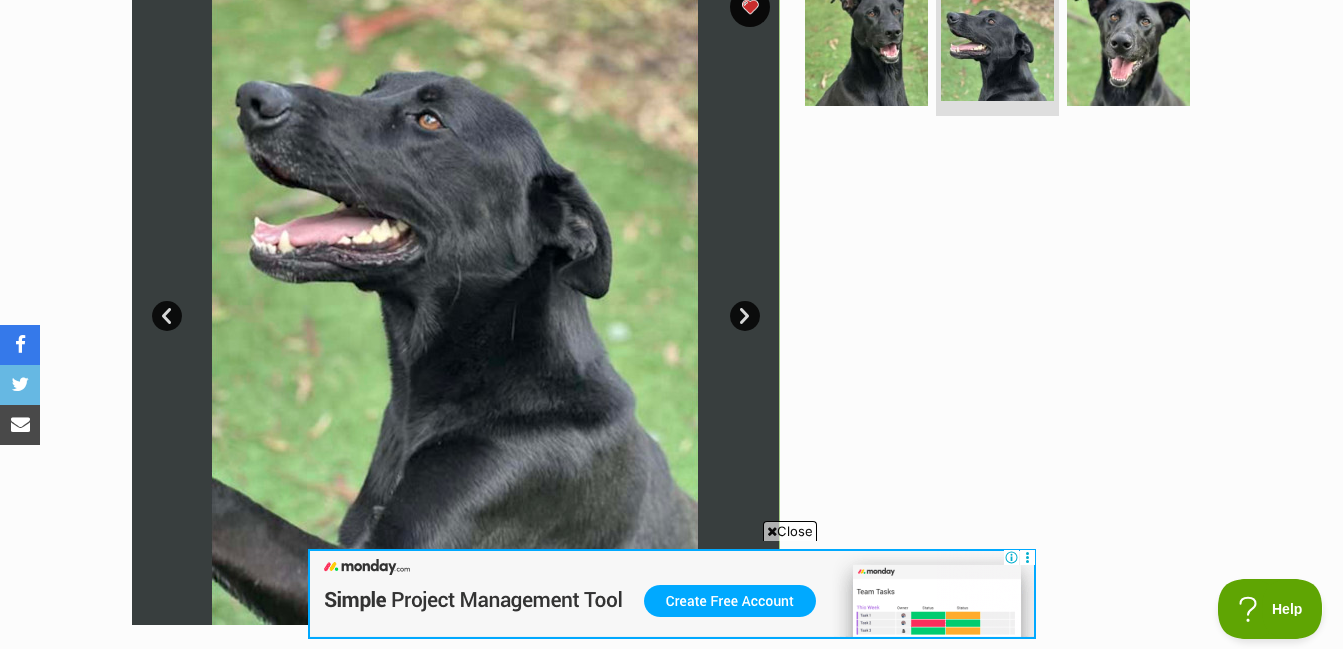 click on "Next" at bounding box center [745, 316] 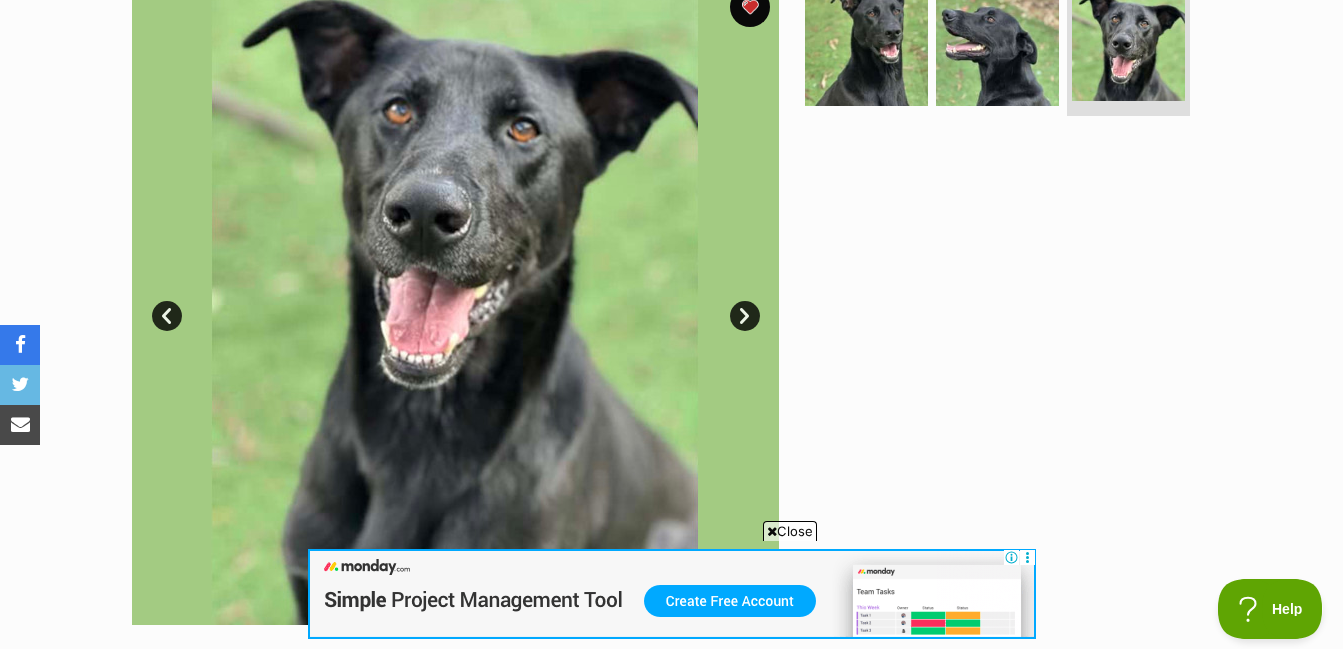 click on "Next" at bounding box center [745, 316] 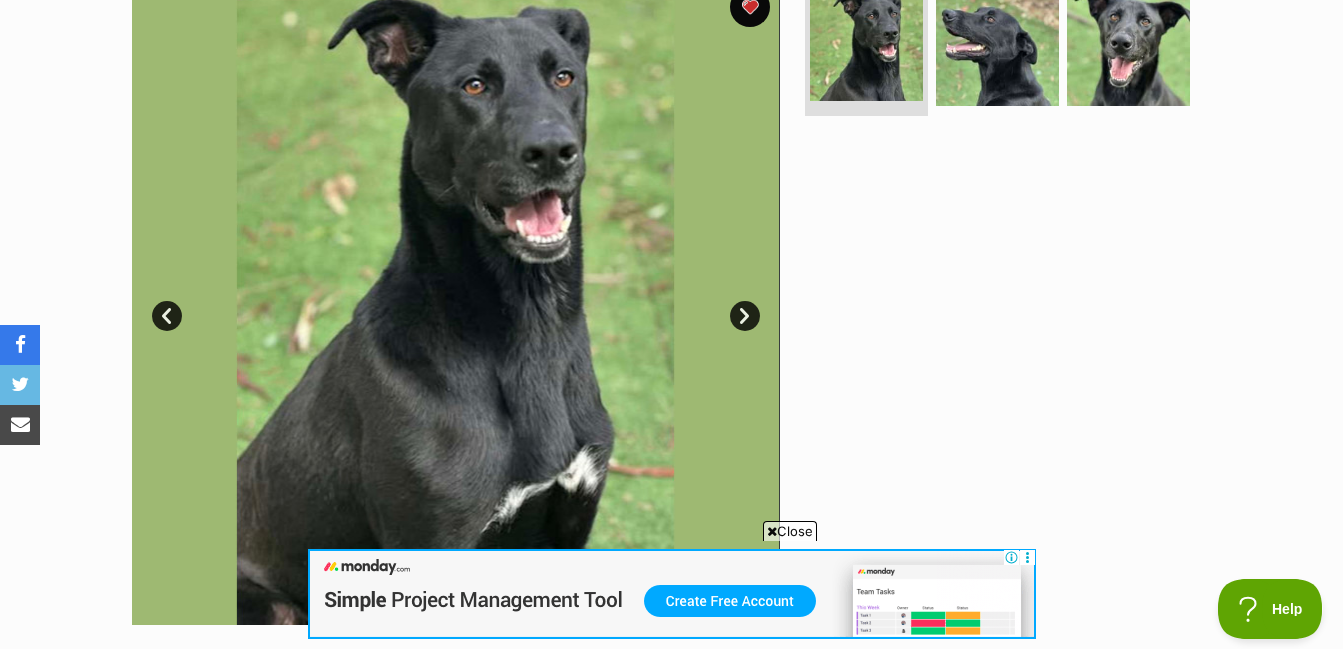 click on "Next" at bounding box center (745, 316) 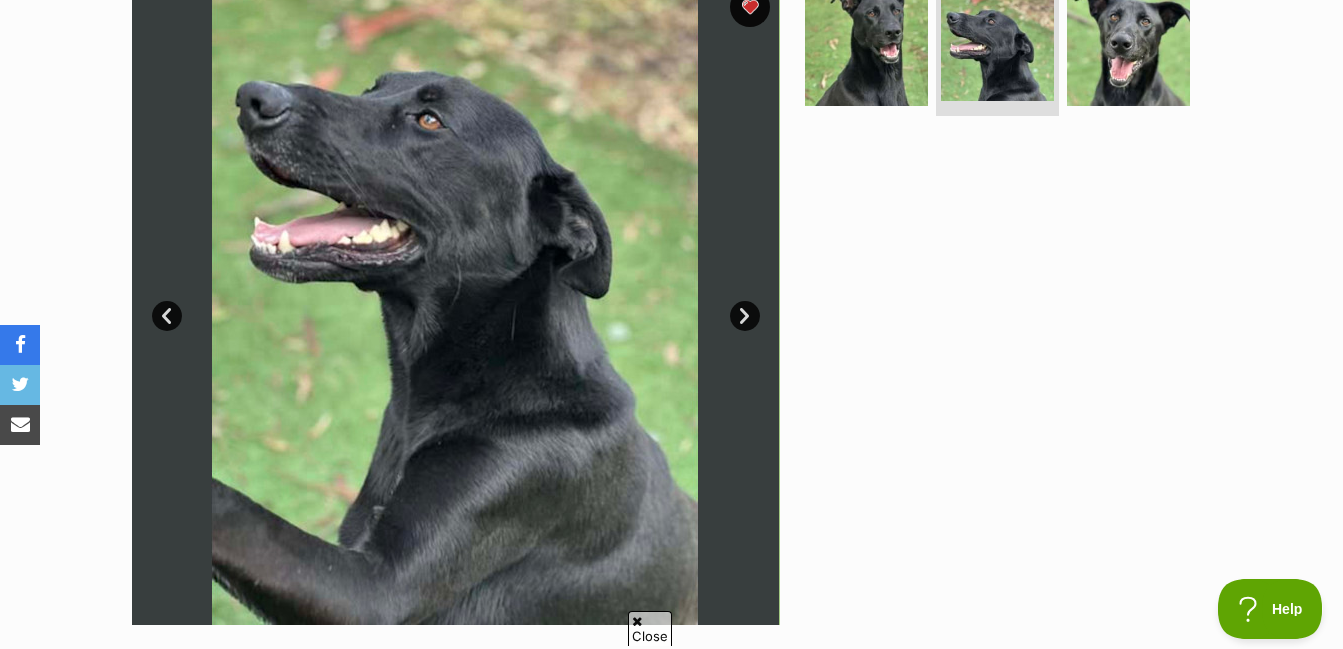 scroll, scrollTop: 0, scrollLeft: 0, axis: both 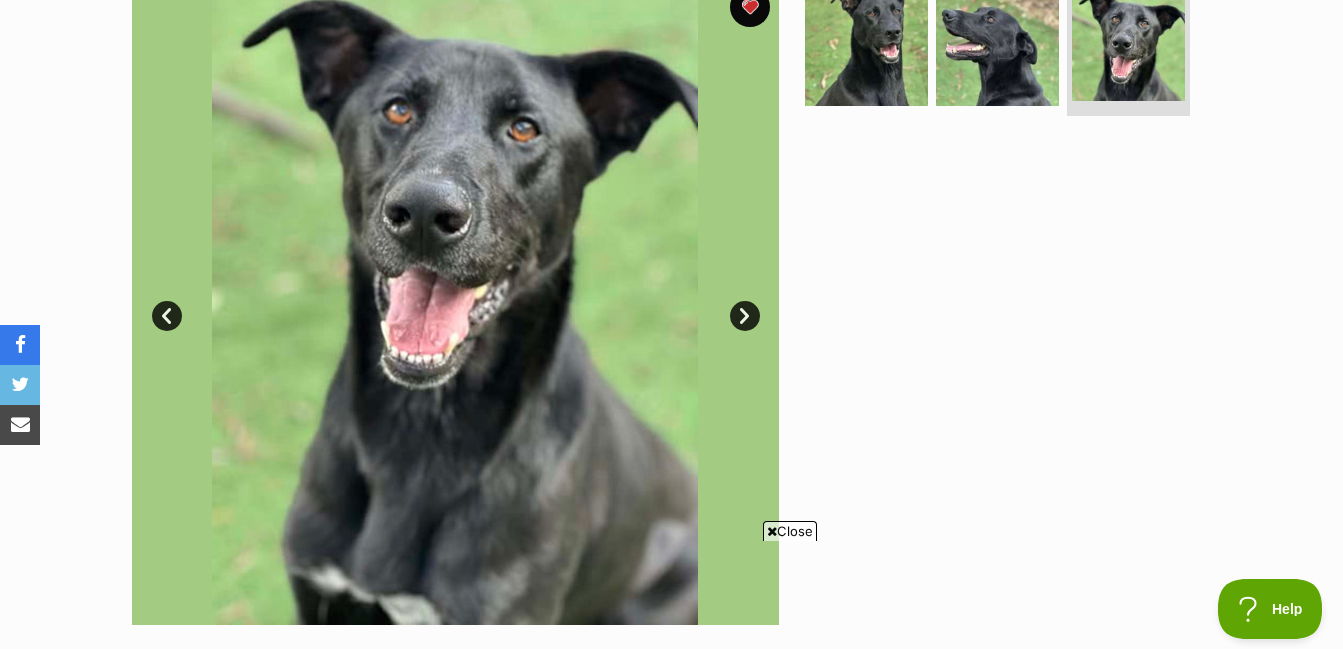 click on "Next" at bounding box center [745, 316] 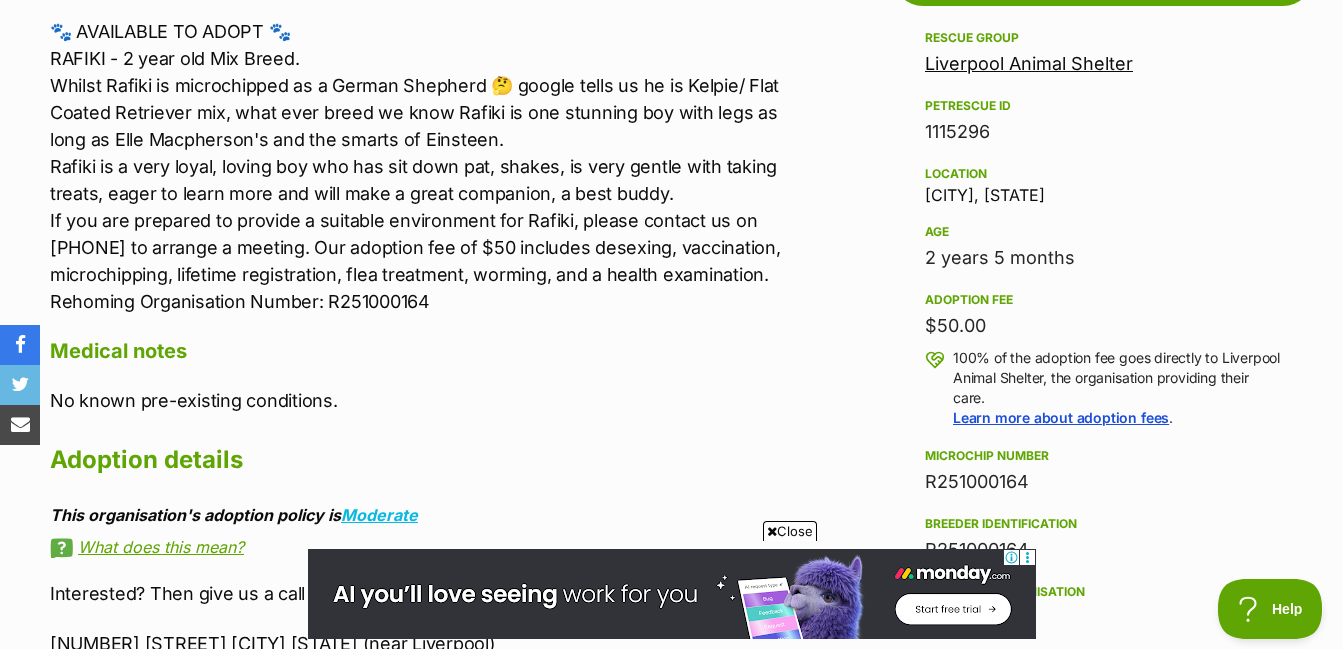 scroll, scrollTop: 1439, scrollLeft: 0, axis: vertical 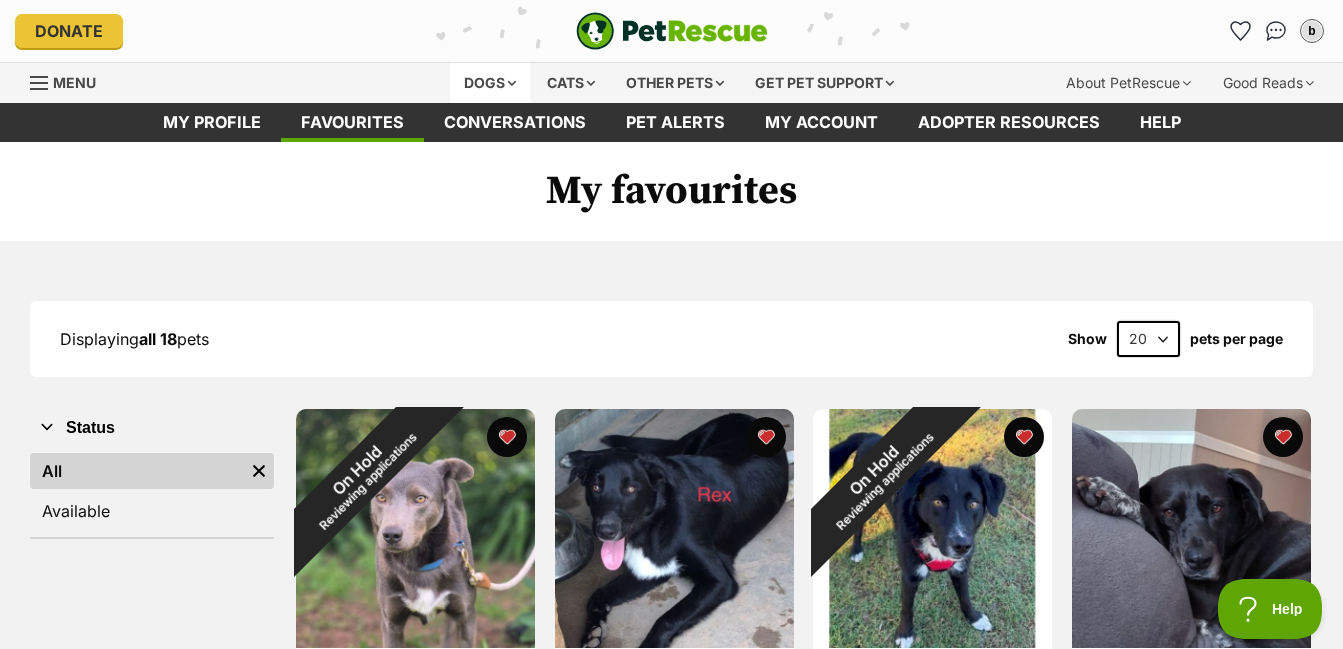 click on "Dogs" at bounding box center (490, 83) 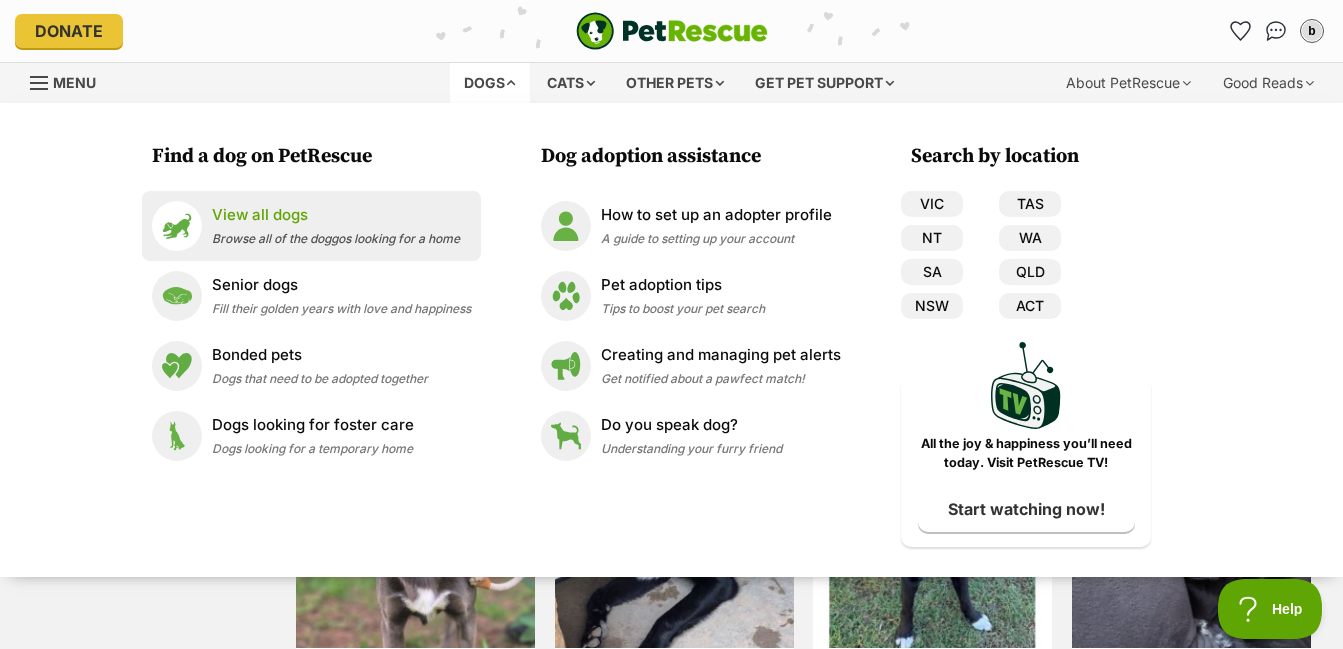 click on "Browse all of the doggos looking for a home" at bounding box center [336, 238] 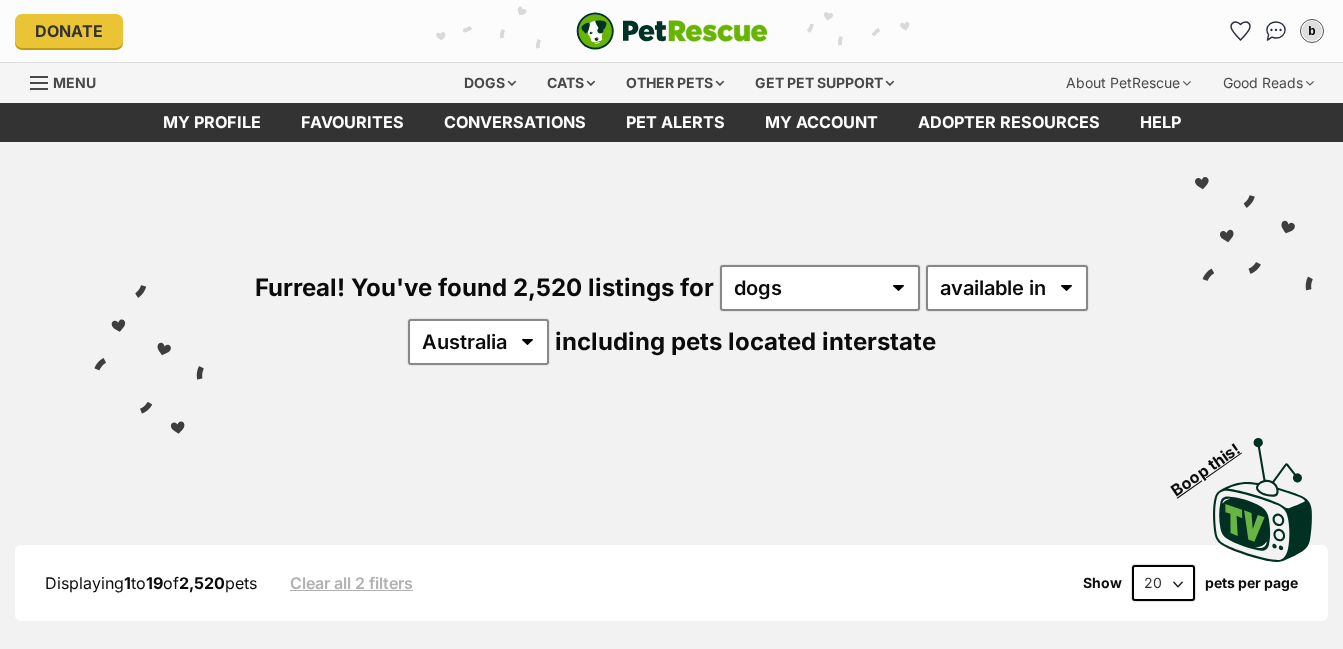 scroll, scrollTop: 0, scrollLeft: 0, axis: both 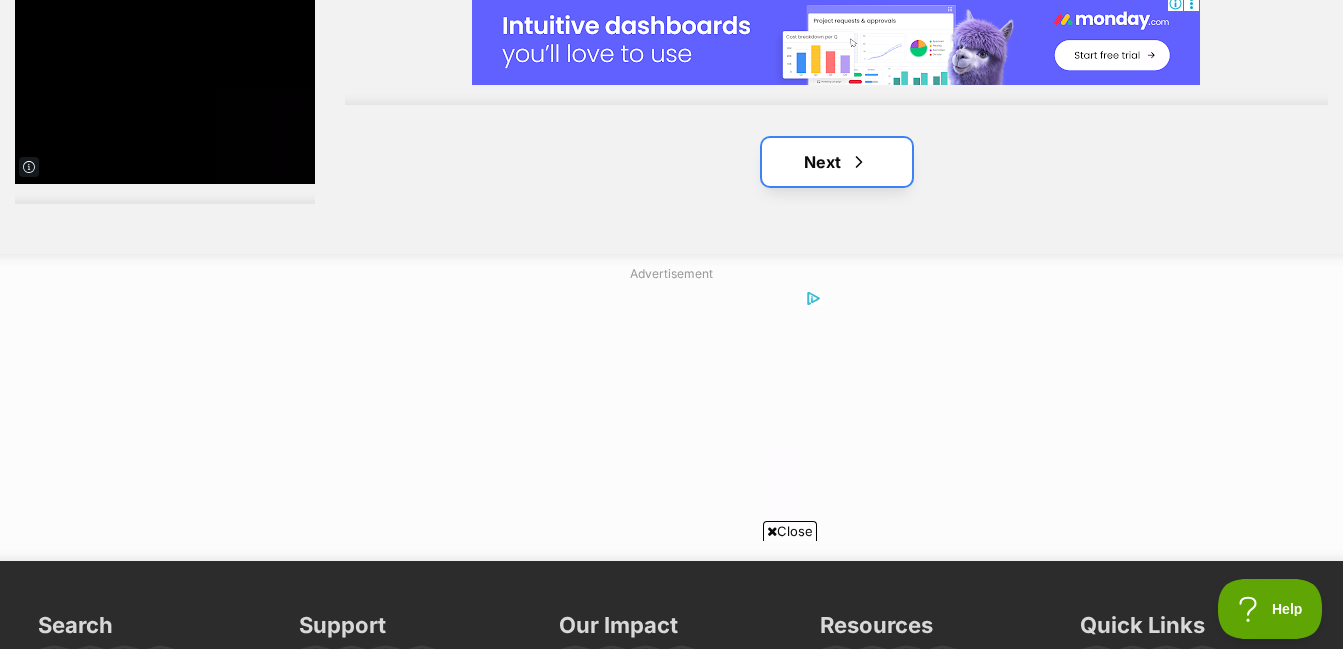 click on "Next" at bounding box center (837, 162) 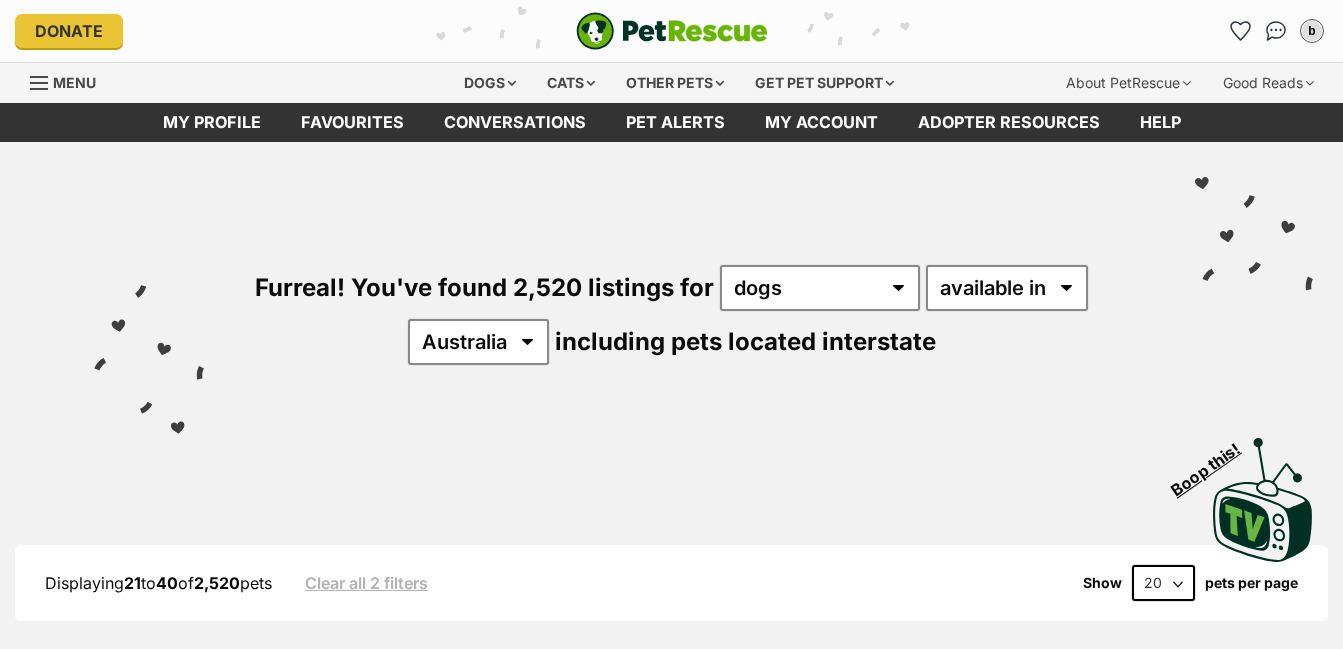 scroll, scrollTop: 0, scrollLeft: 0, axis: both 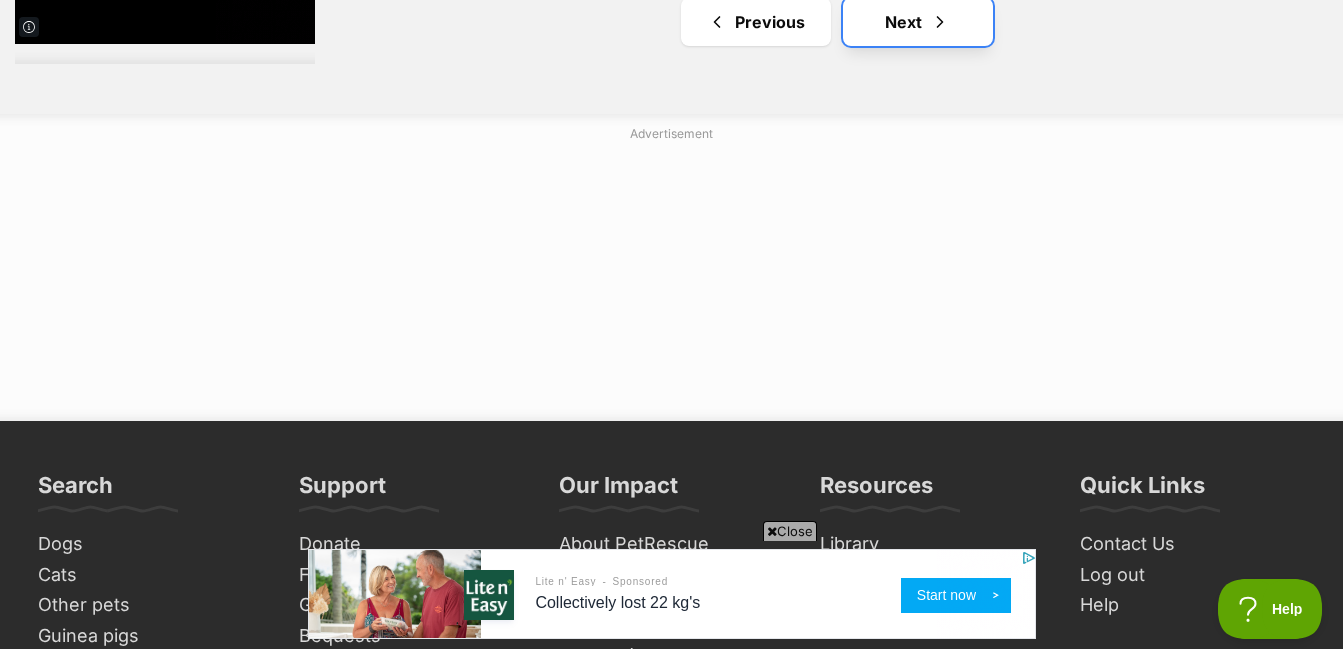 click at bounding box center [940, 22] 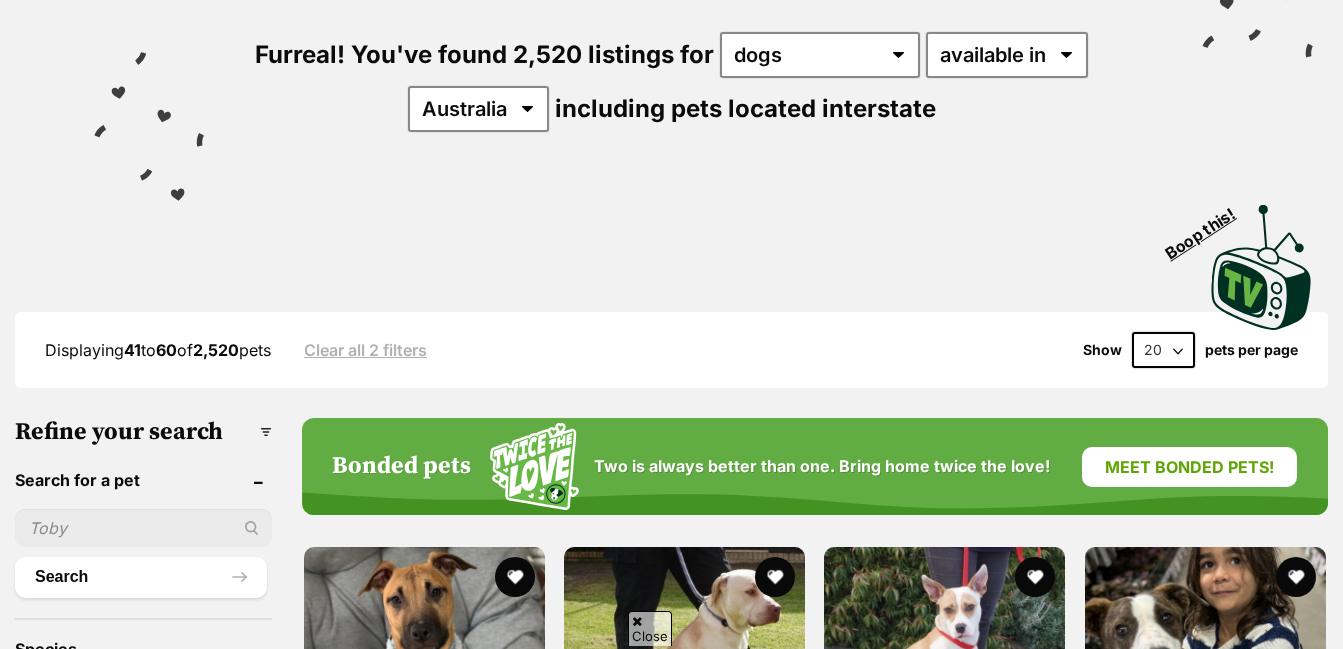 scroll, scrollTop: 554, scrollLeft: 0, axis: vertical 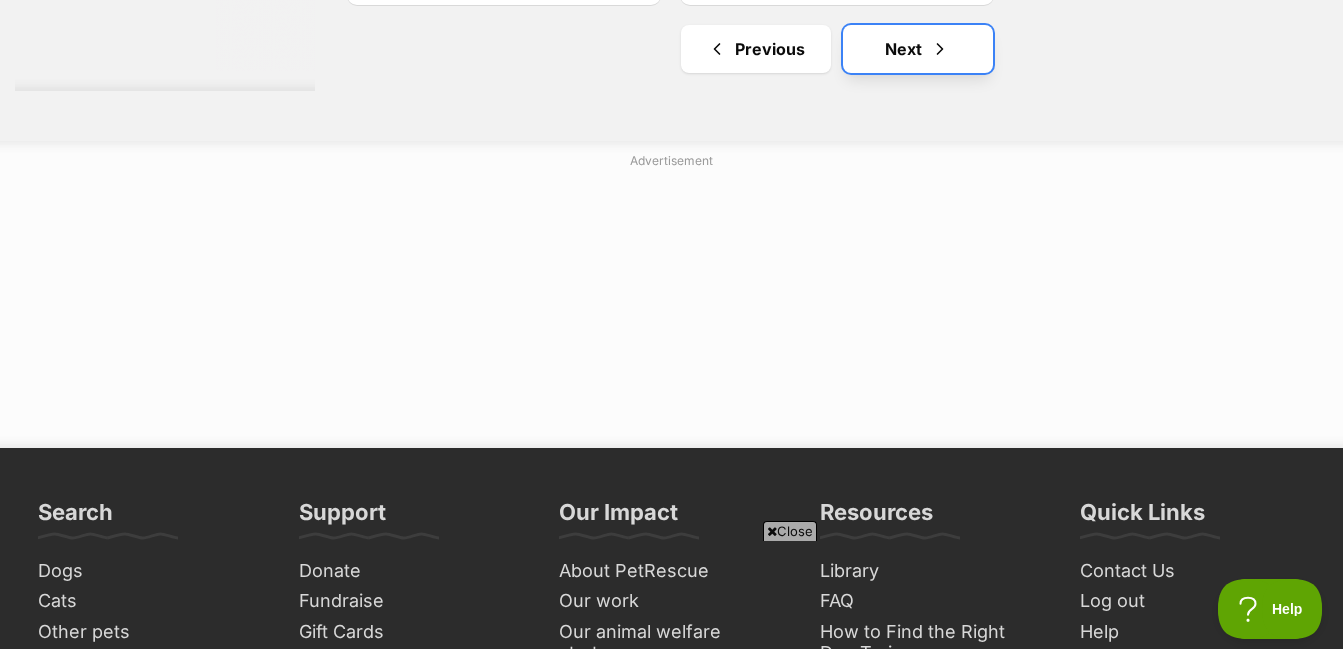 click on "Next" at bounding box center (918, 49) 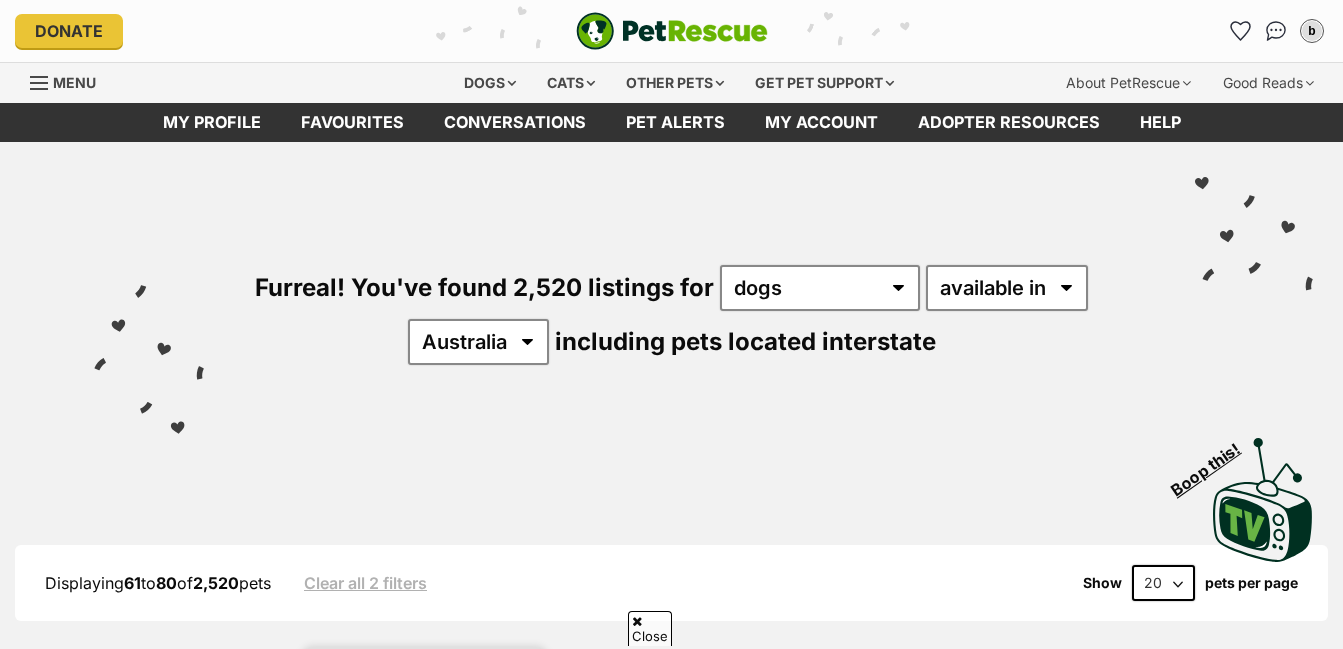 scroll, scrollTop: 700, scrollLeft: 0, axis: vertical 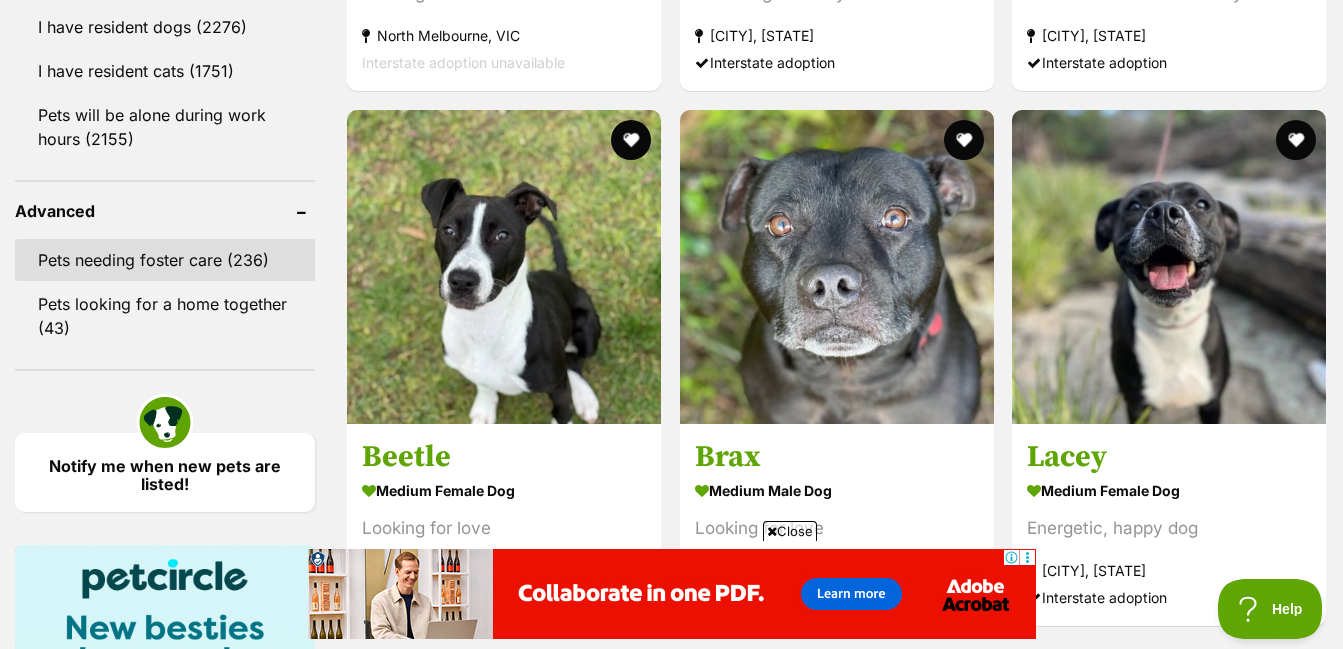 click on "Pets needing foster care (236)" at bounding box center (165, 260) 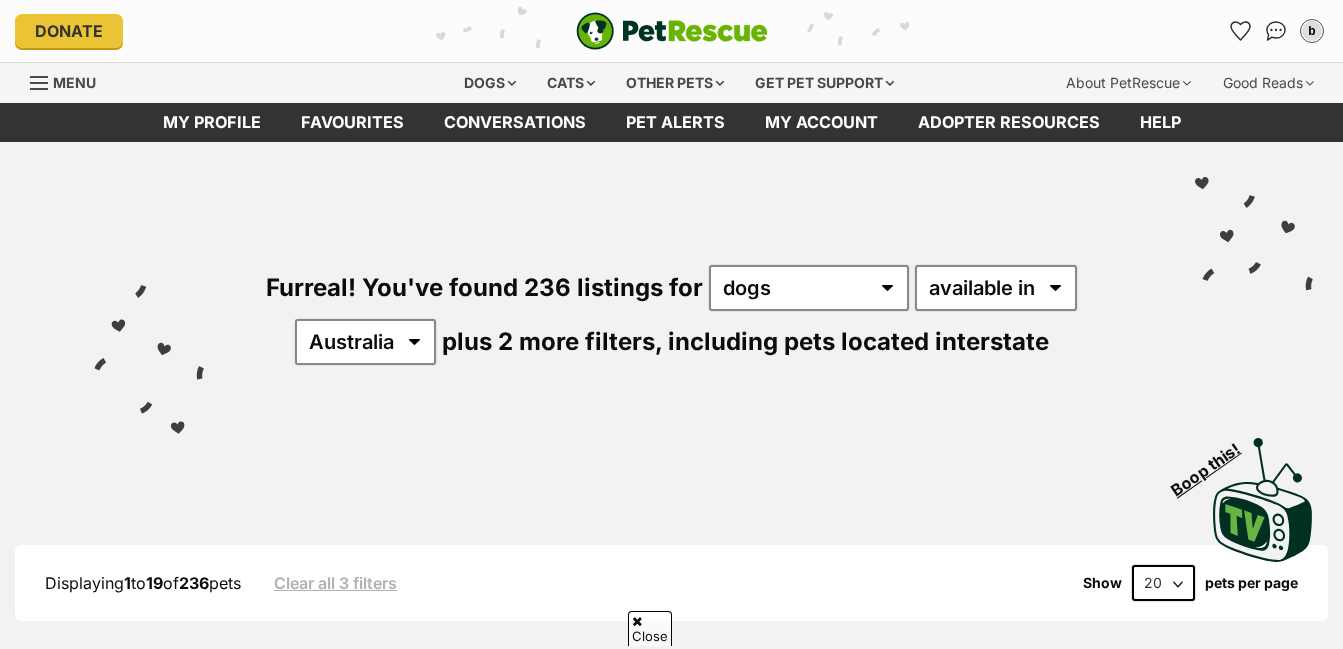 scroll, scrollTop: 200, scrollLeft: 0, axis: vertical 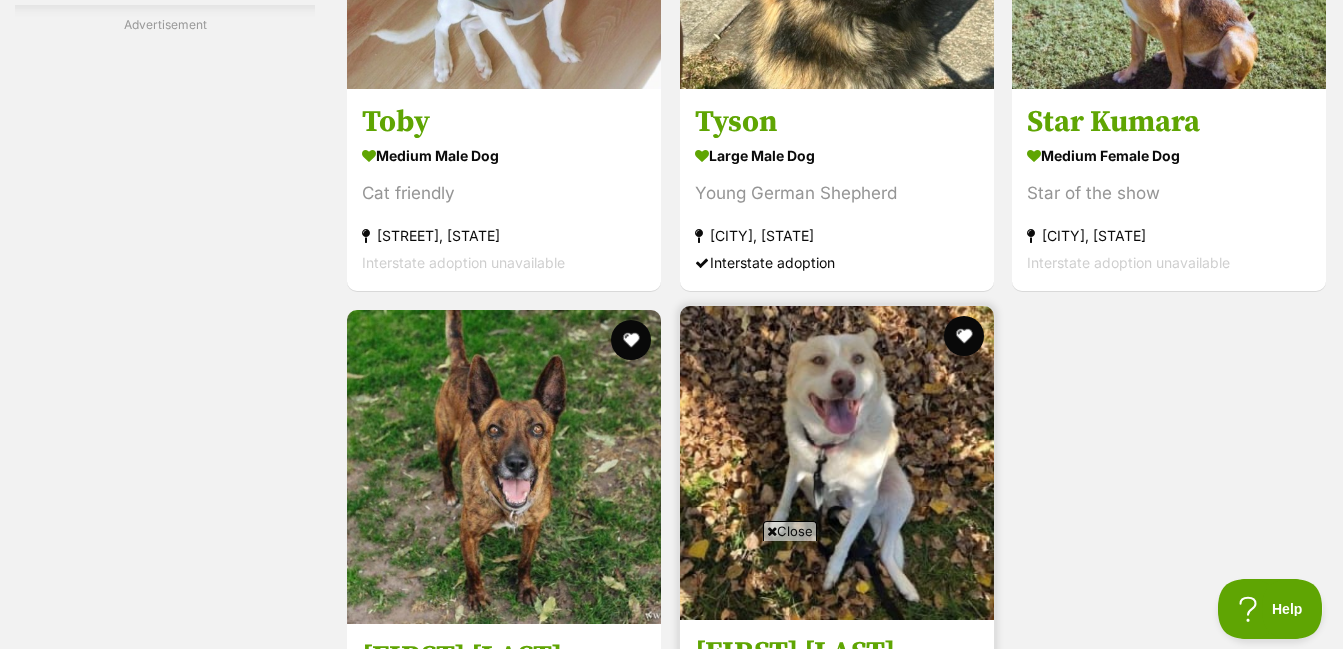 click at bounding box center [837, 463] 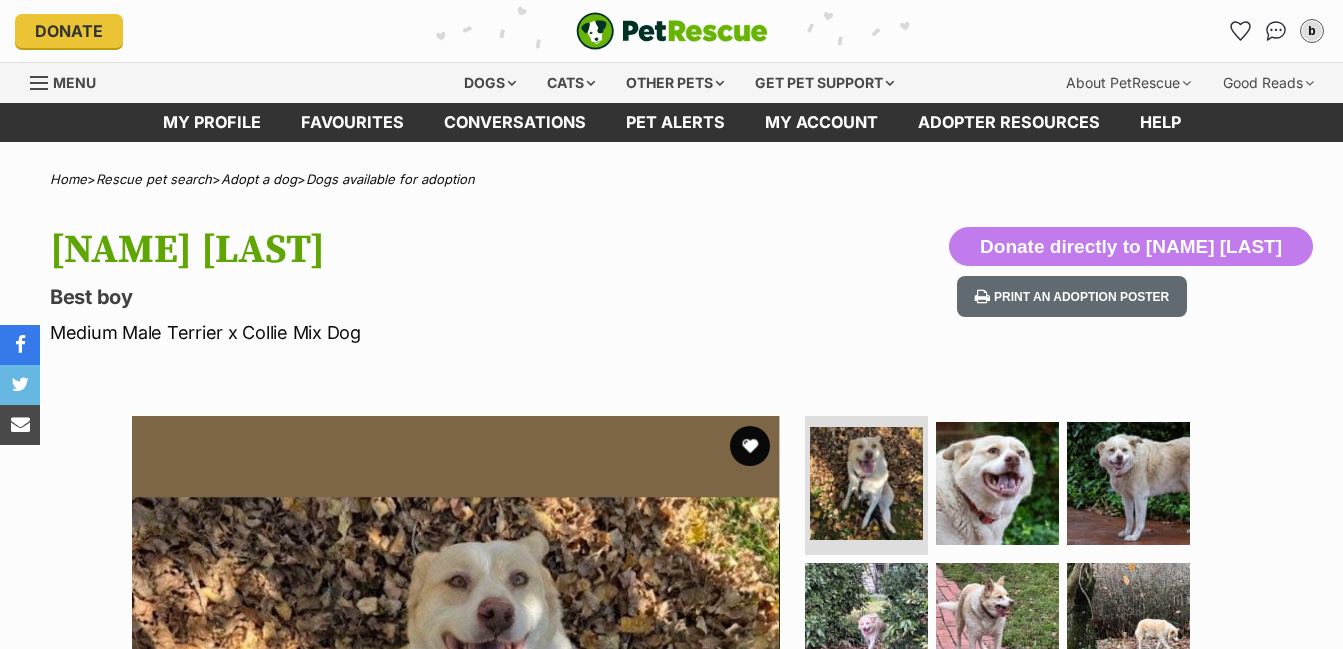 scroll, scrollTop: 0, scrollLeft: 0, axis: both 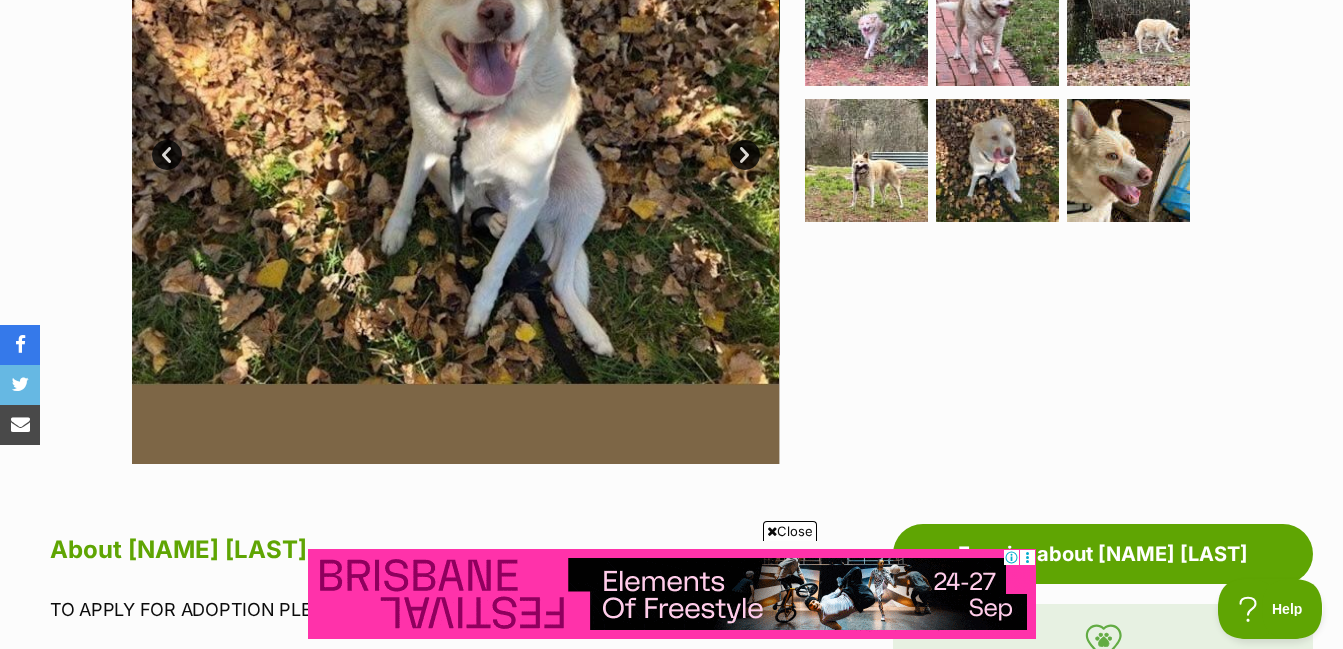 click on "Next" at bounding box center [745, 155] 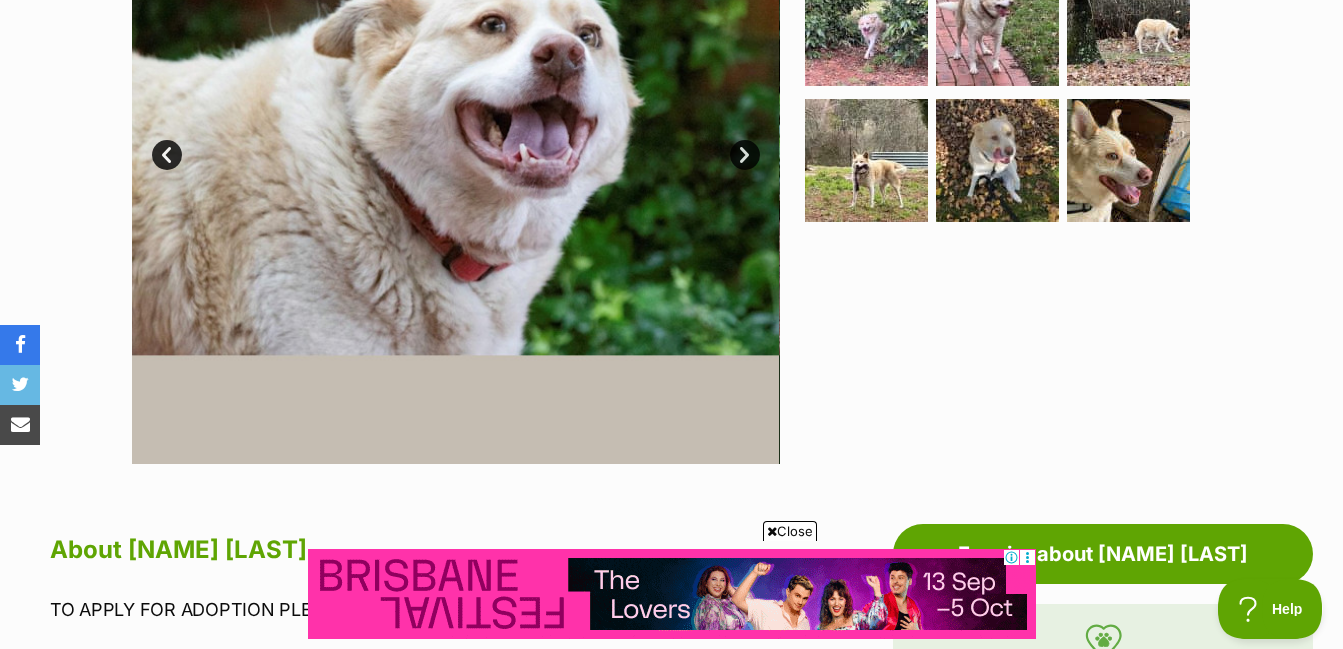 click on "Next" at bounding box center (745, 155) 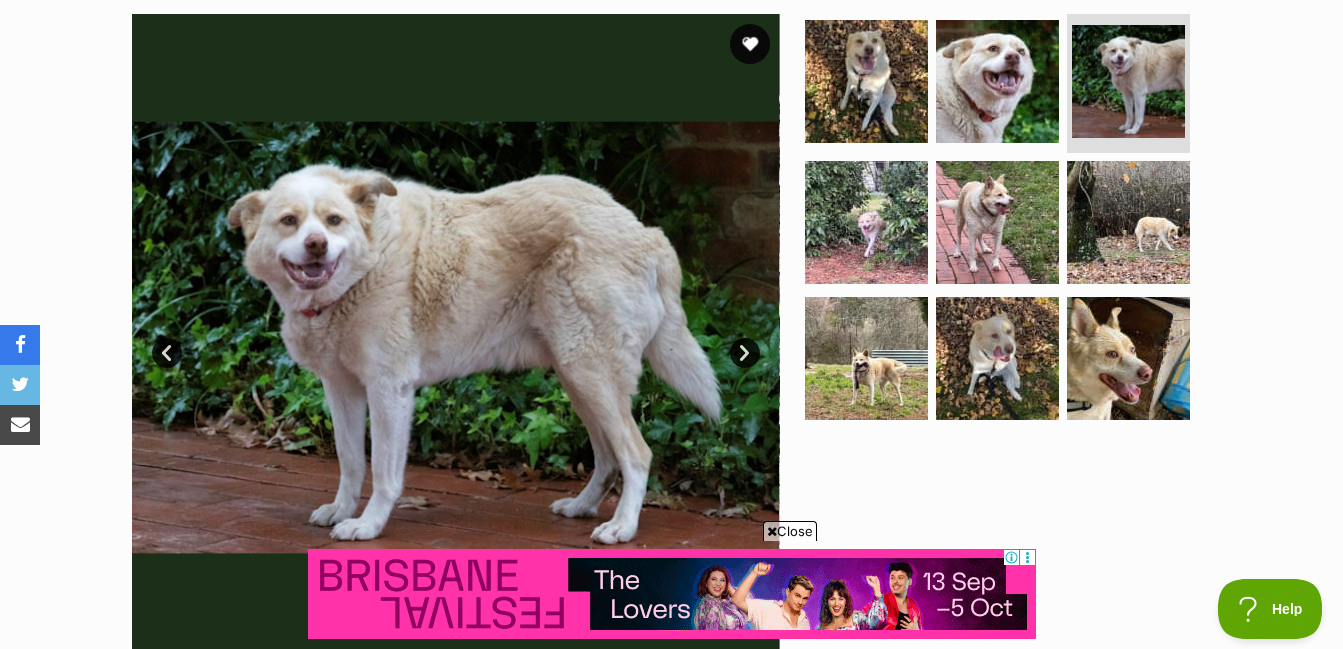 scroll, scrollTop: 400, scrollLeft: 0, axis: vertical 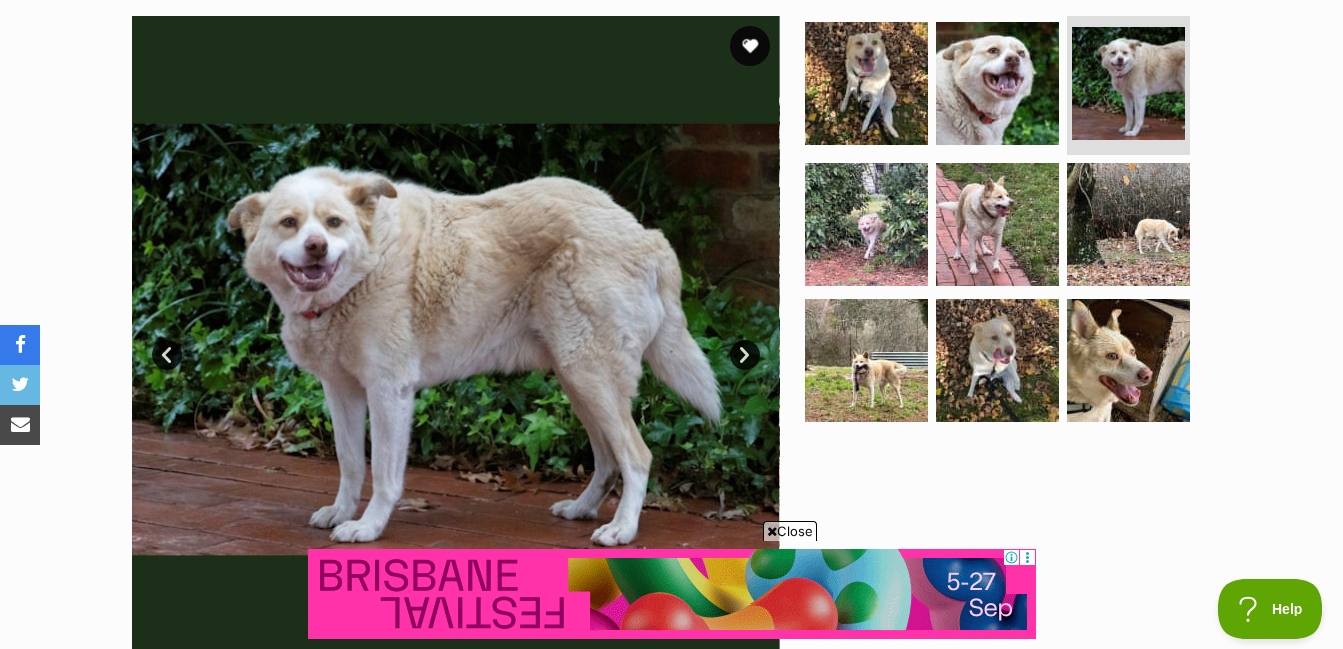 click on "Next" at bounding box center [745, 355] 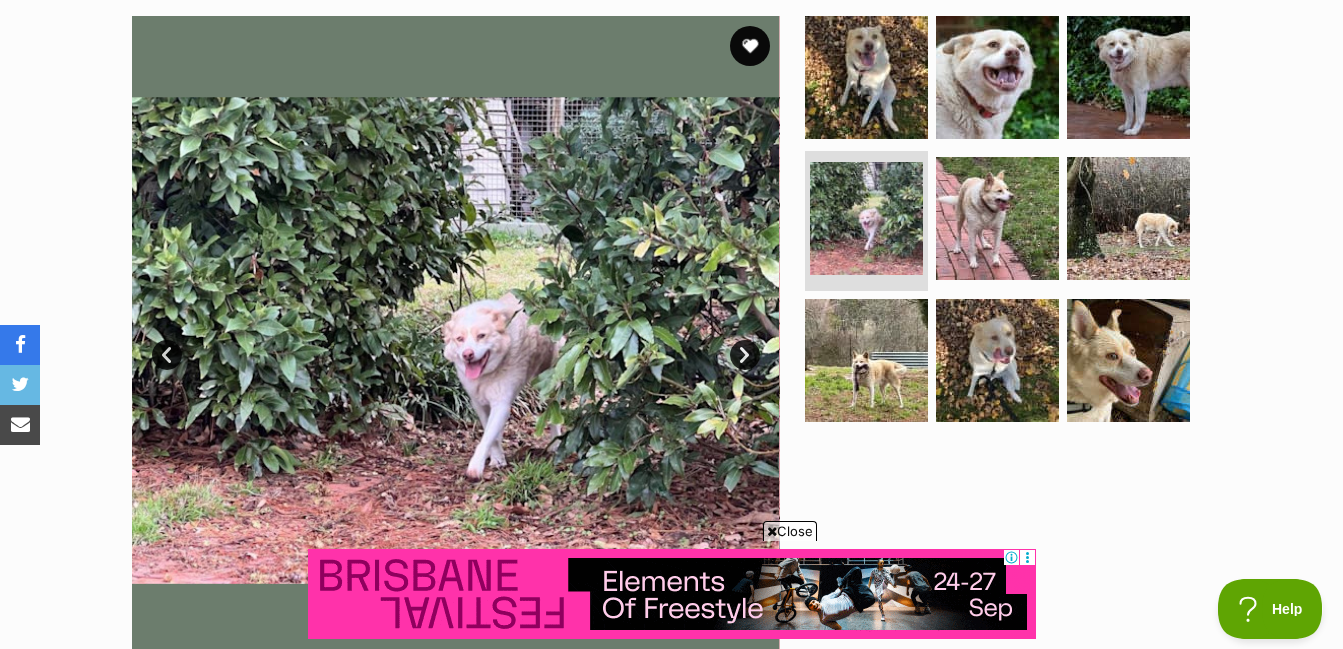 click on "Next" at bounding box center (745, 355) 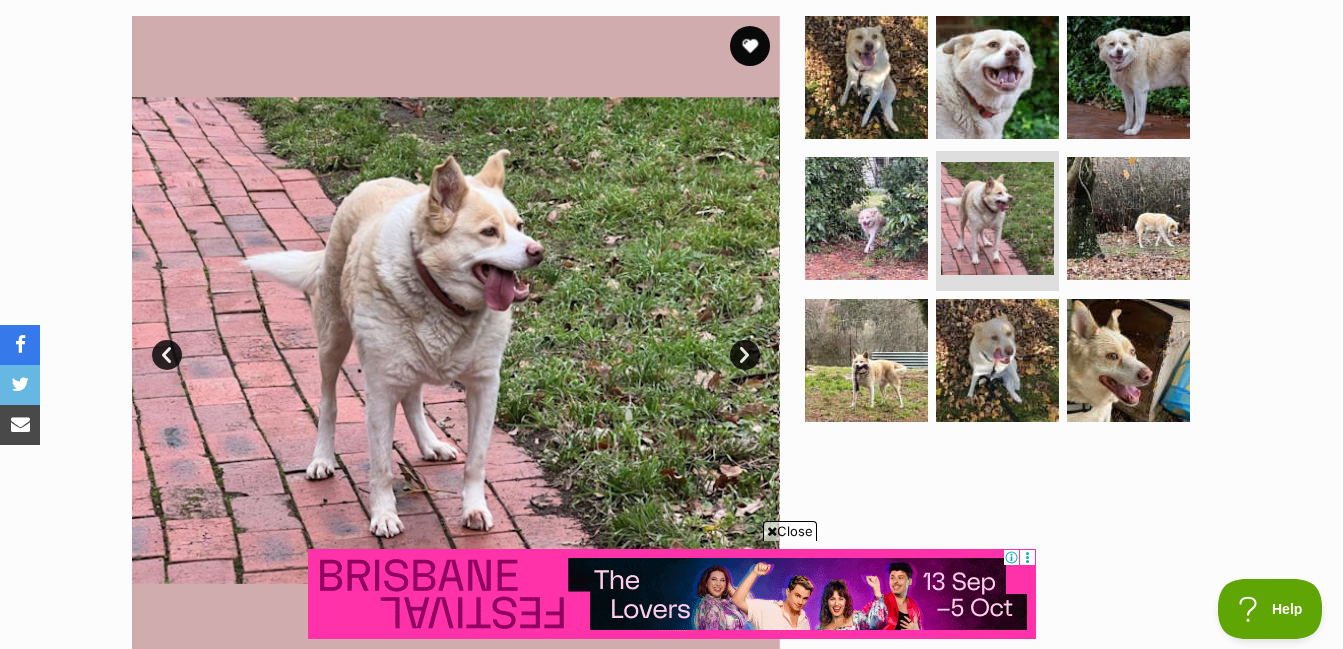 click on "Next" at bounding box center [745, 355] 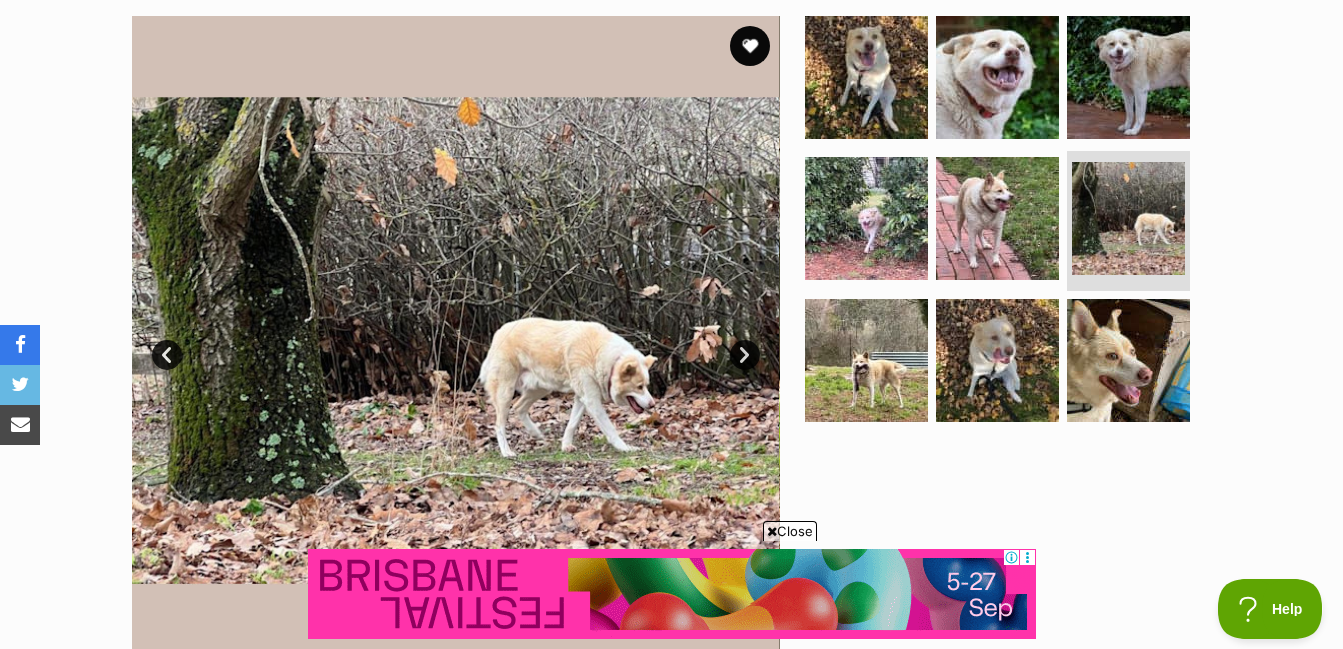 click on "Next" at bounding box center (745, 355) 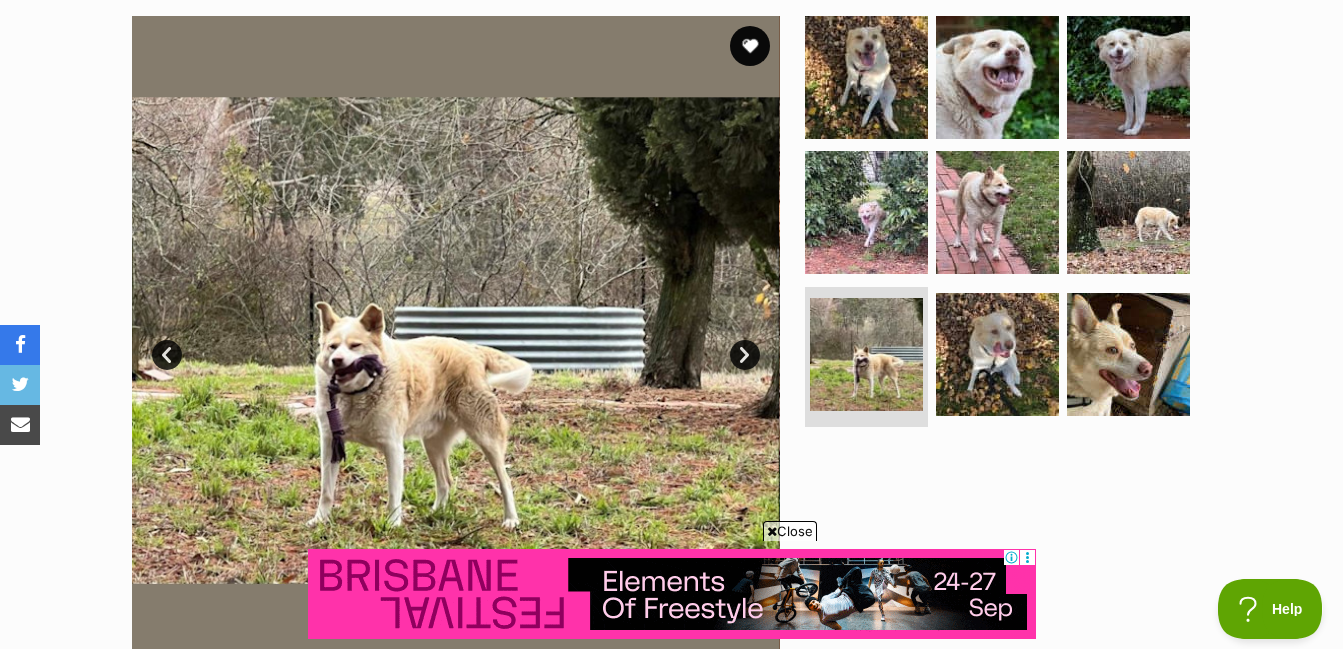 click on "Next" at bounding box center (745, 355) 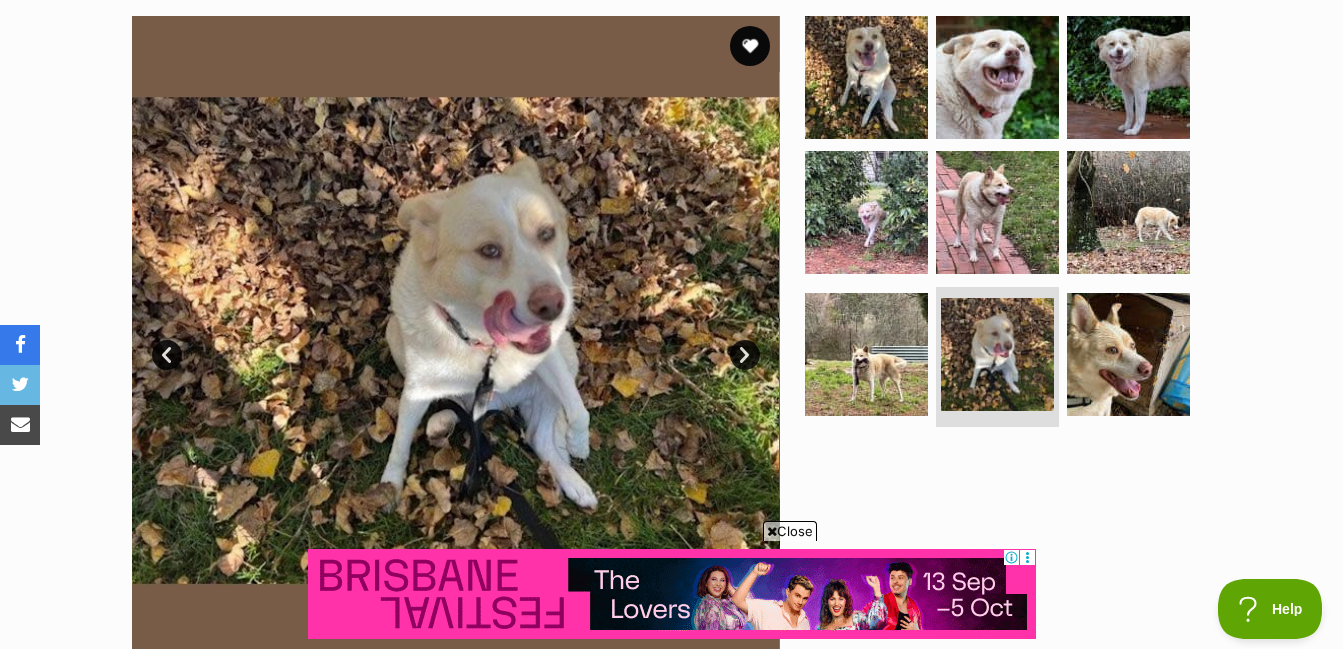 click on "Next" at bounding box center (745, 355) 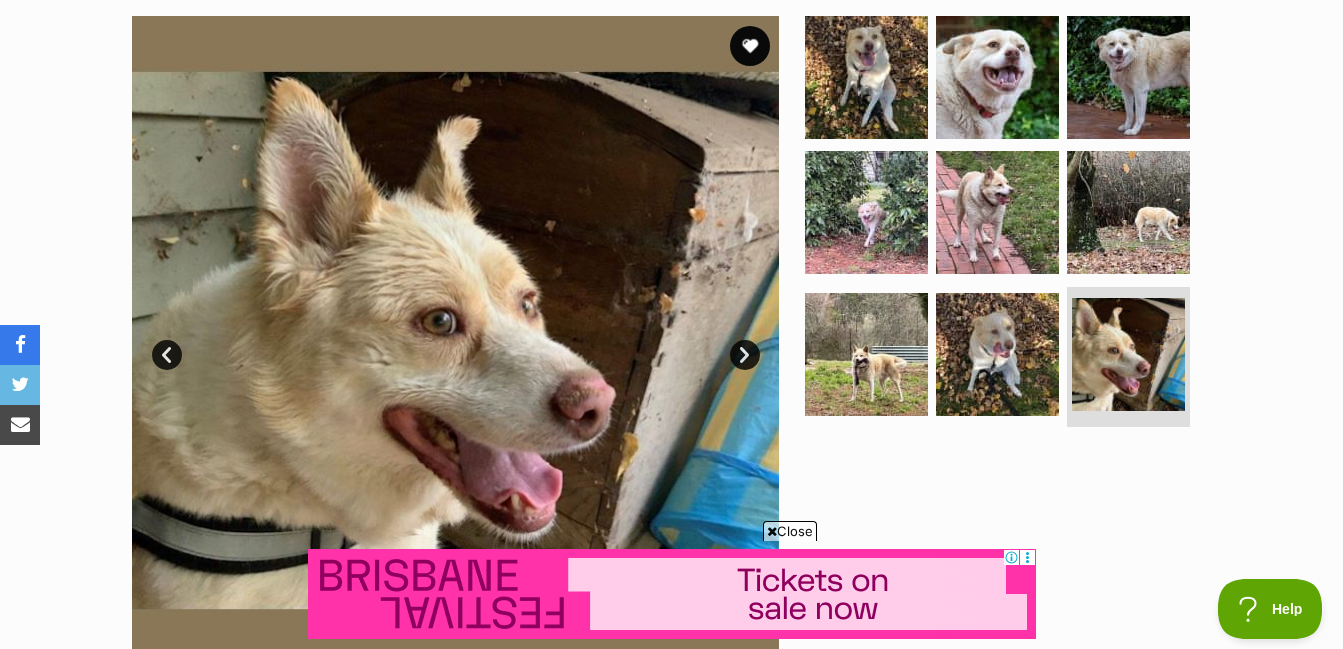 click on "Next" at bounding box center (745, 355) 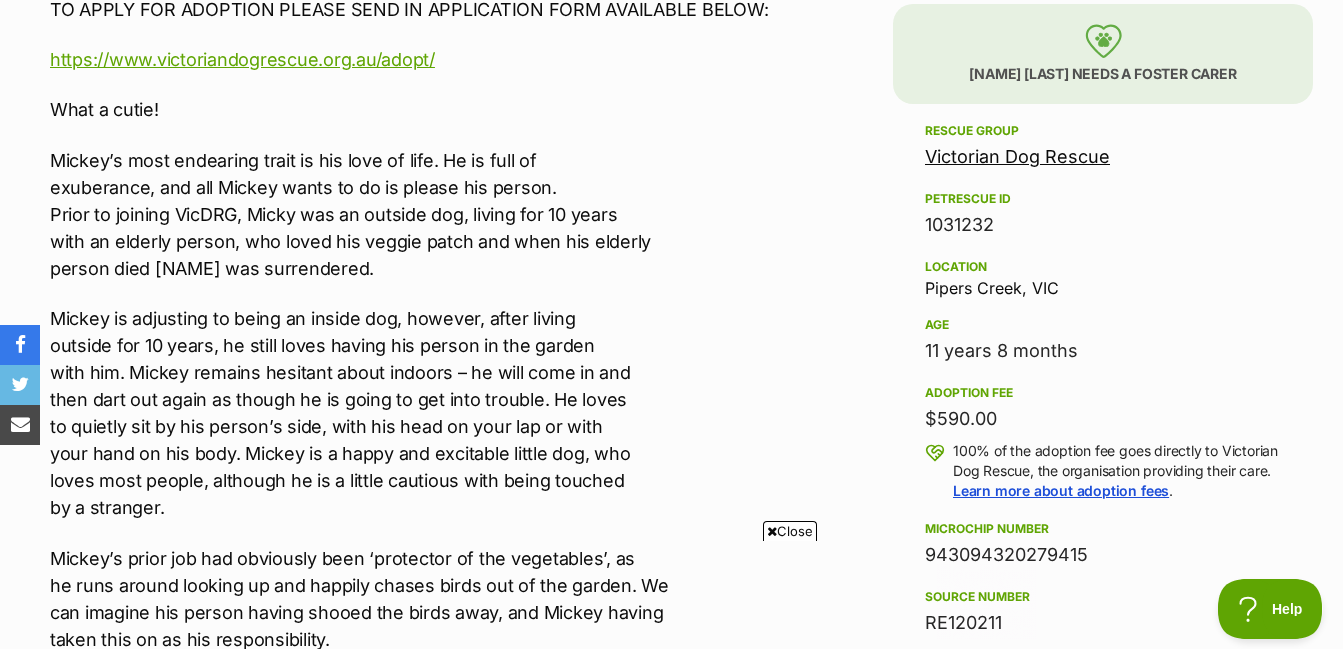scroll, scrollTop: 0, scrollLeft: 0, axis: both 